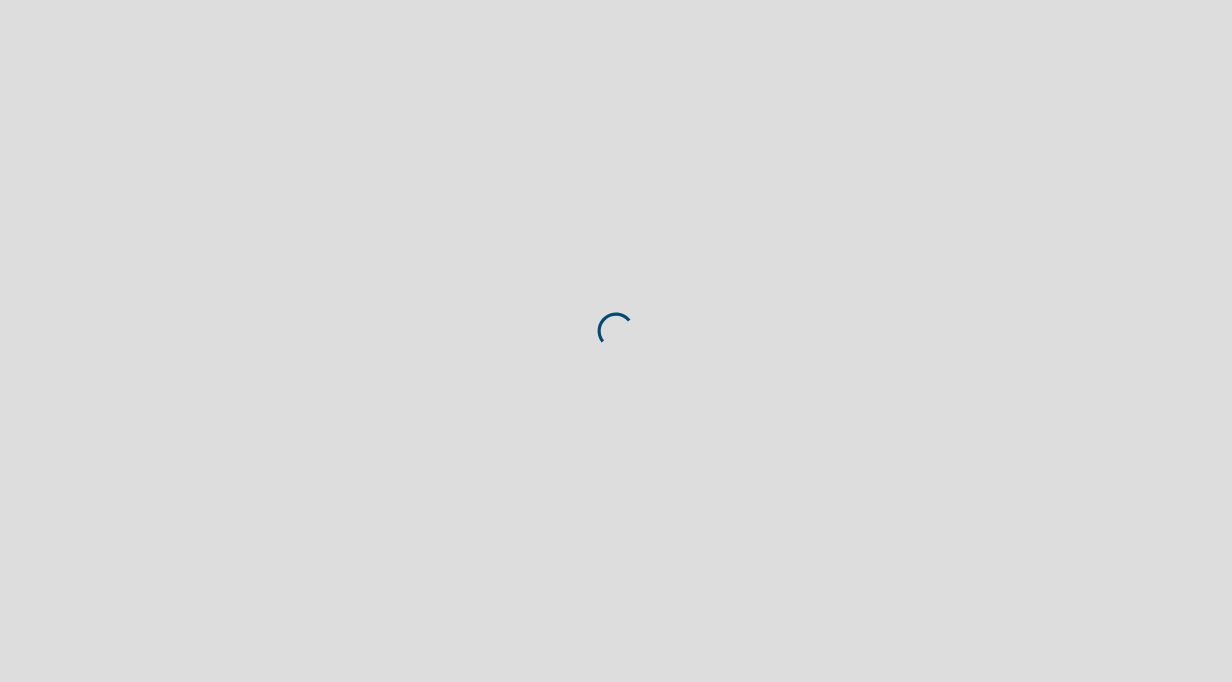 scroll, scrollTop: 0, scrollLeft: 0, axis: both 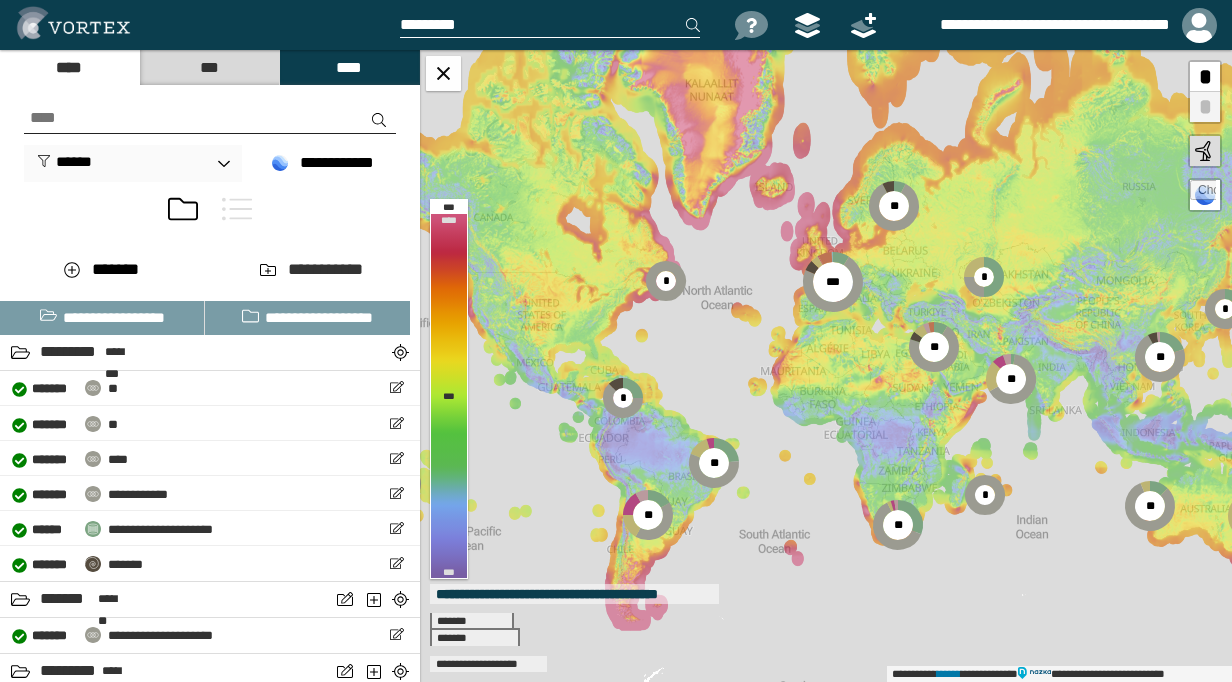 click at bounding box center [550, 25] 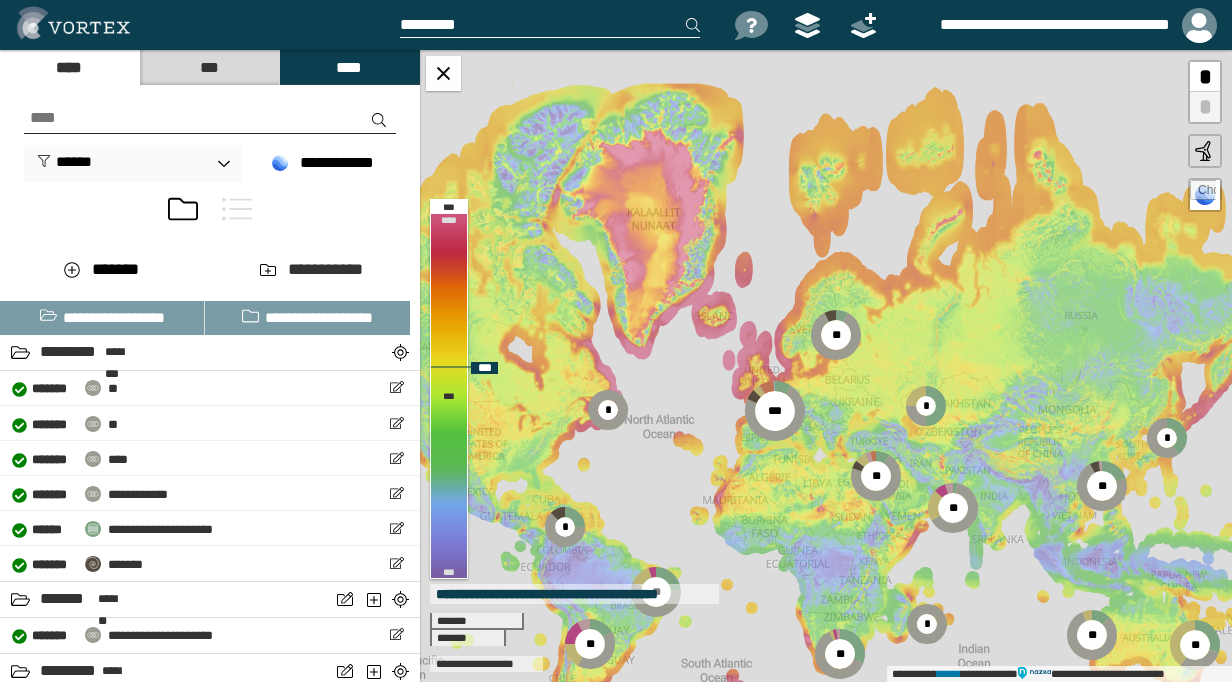 drag, startPoint x: 857, startPoint y: 330, endPoint x: 806, endPoint y: 464, distance: 143.37712 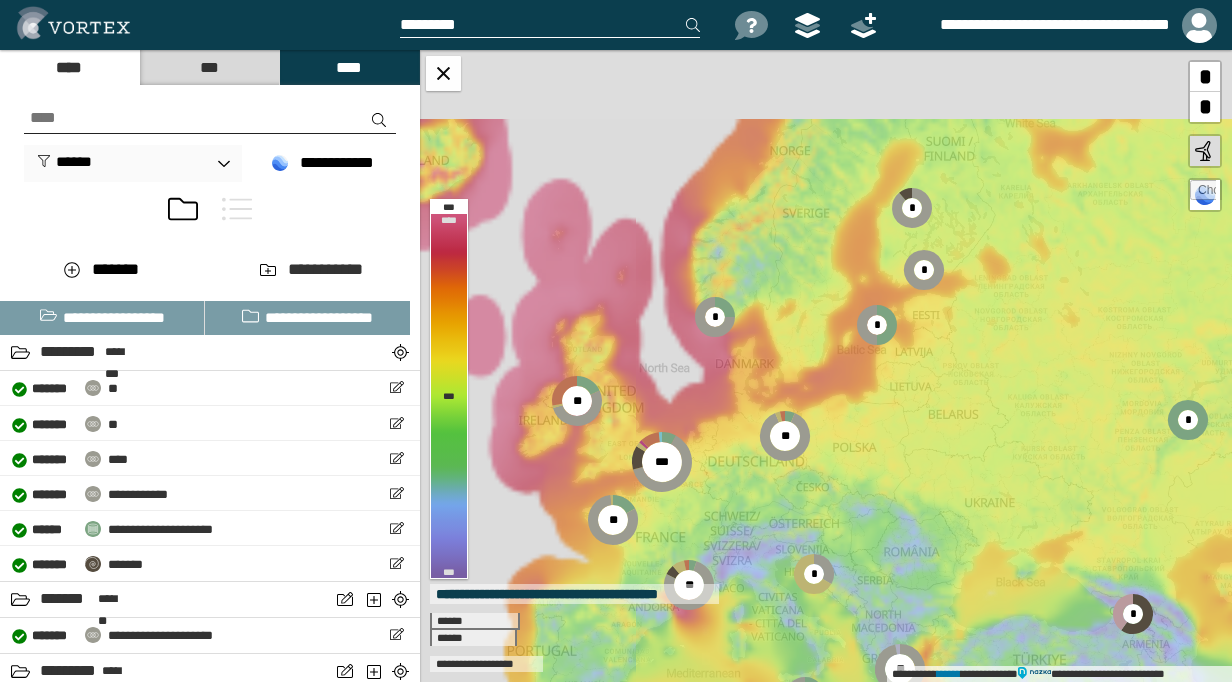 drag, startPoint x: 791, startPoint y: 273, endPoint x: 786, endPoint y: 388, distance: 115.10864 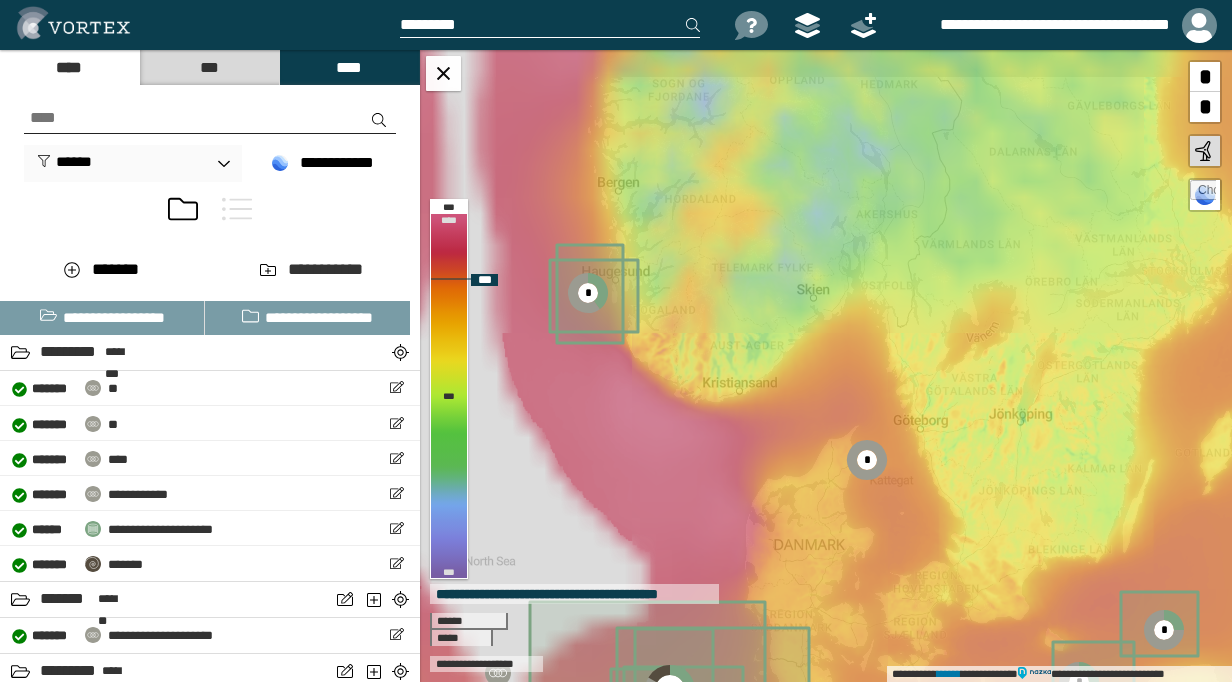 drag, startPoint x: 710, startPoint y: 258, endPoint x: 1079, endPoint y: 506, distance: 444.5953 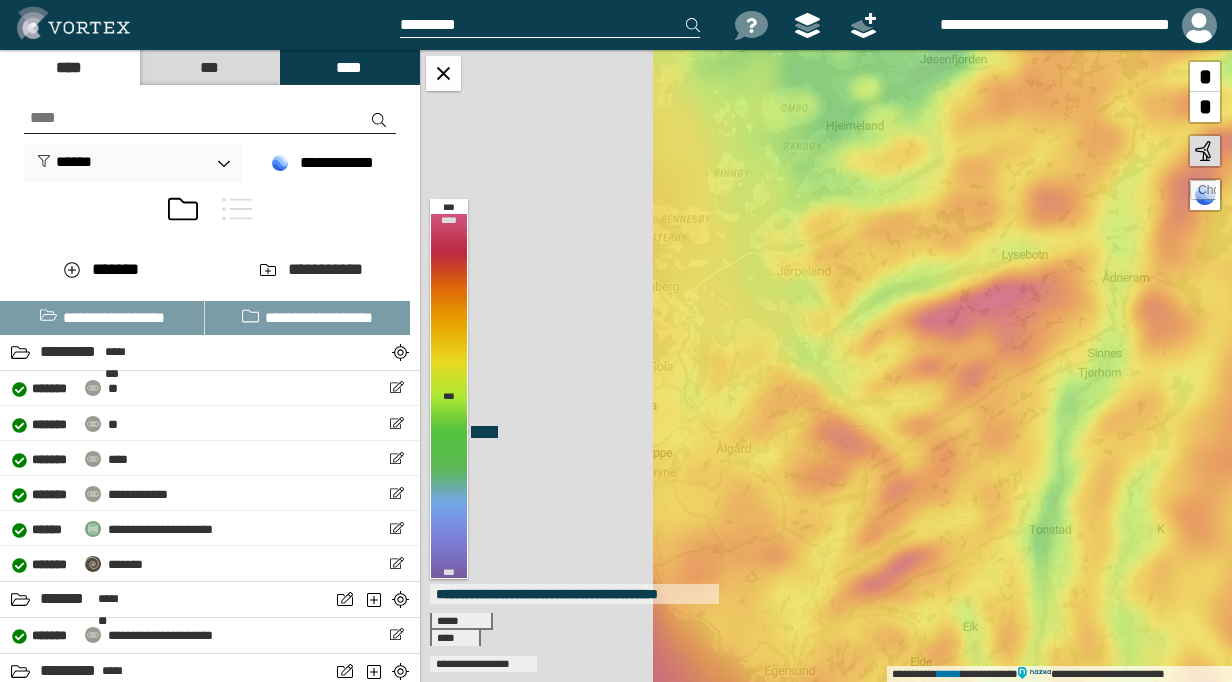 drag, startPoint x: 1047, startPoint y: 427, endPoint x: 1275, endPoint y: 482, distance: 234.53998 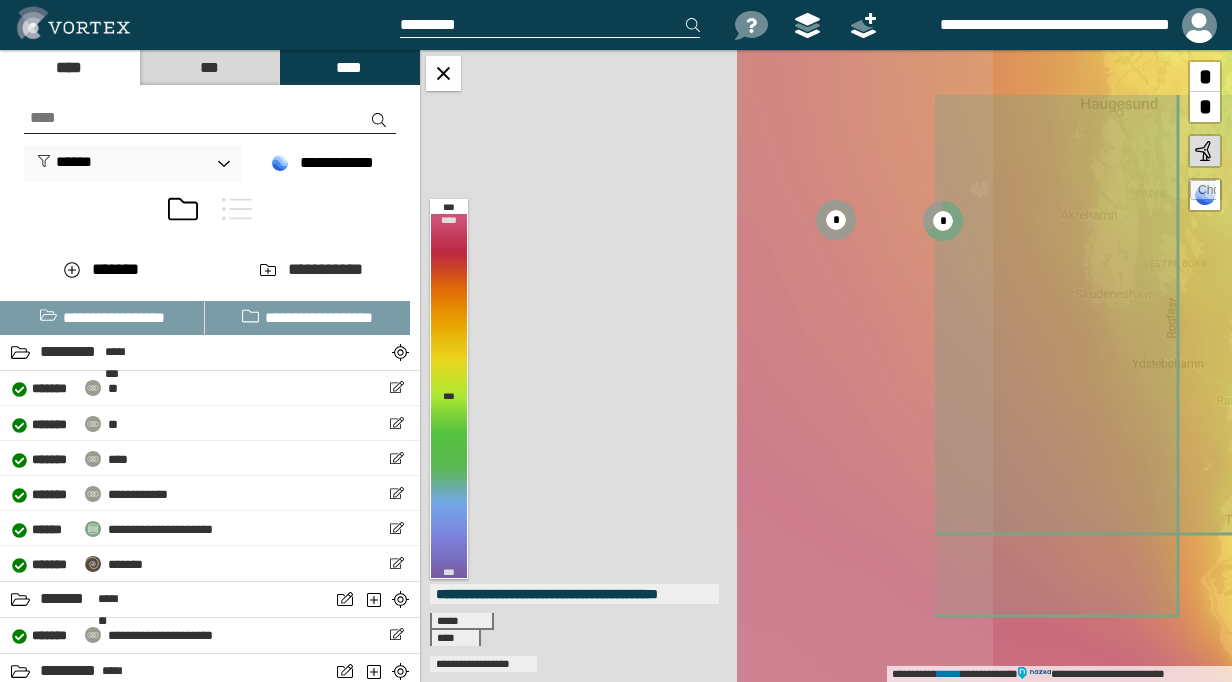drag, startPoint x: 646, startPoint y: 333, endPoint x: 1224, endPoint y: 429, distance: 585.9181 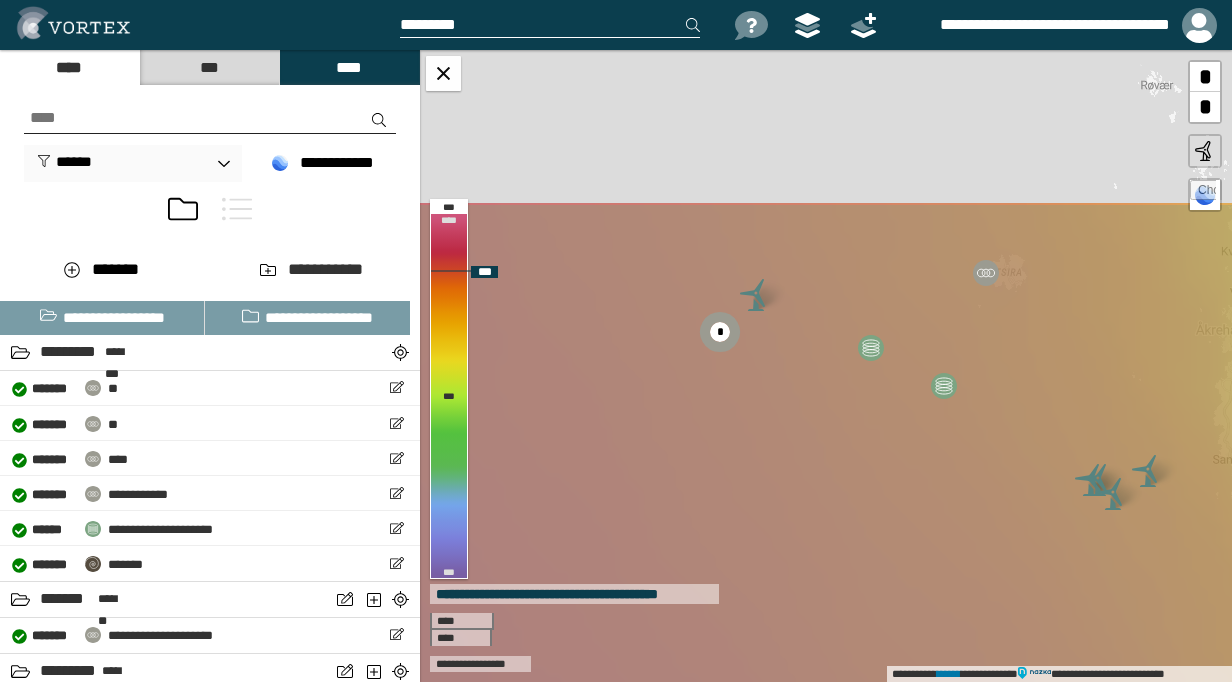 drag, startPoint x: 932, startPoint y: 271, endPoint x: 957, endPoint y: 481, distance: 211.48286 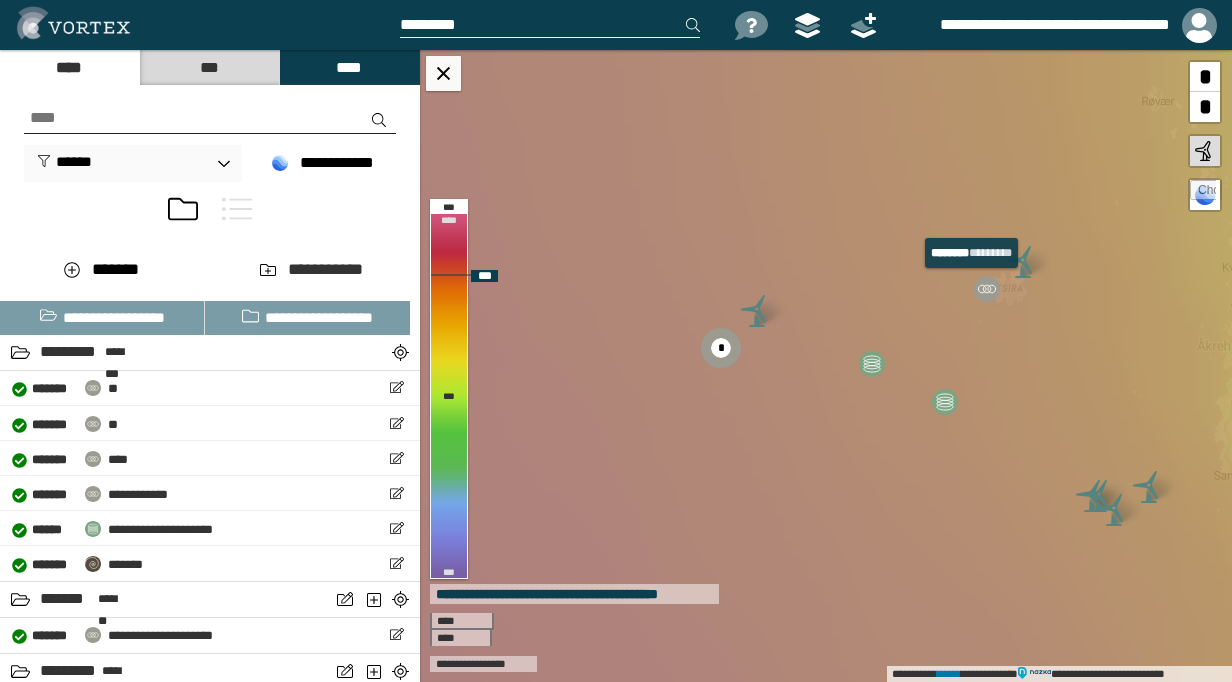 click at bounding box center [987, 289] 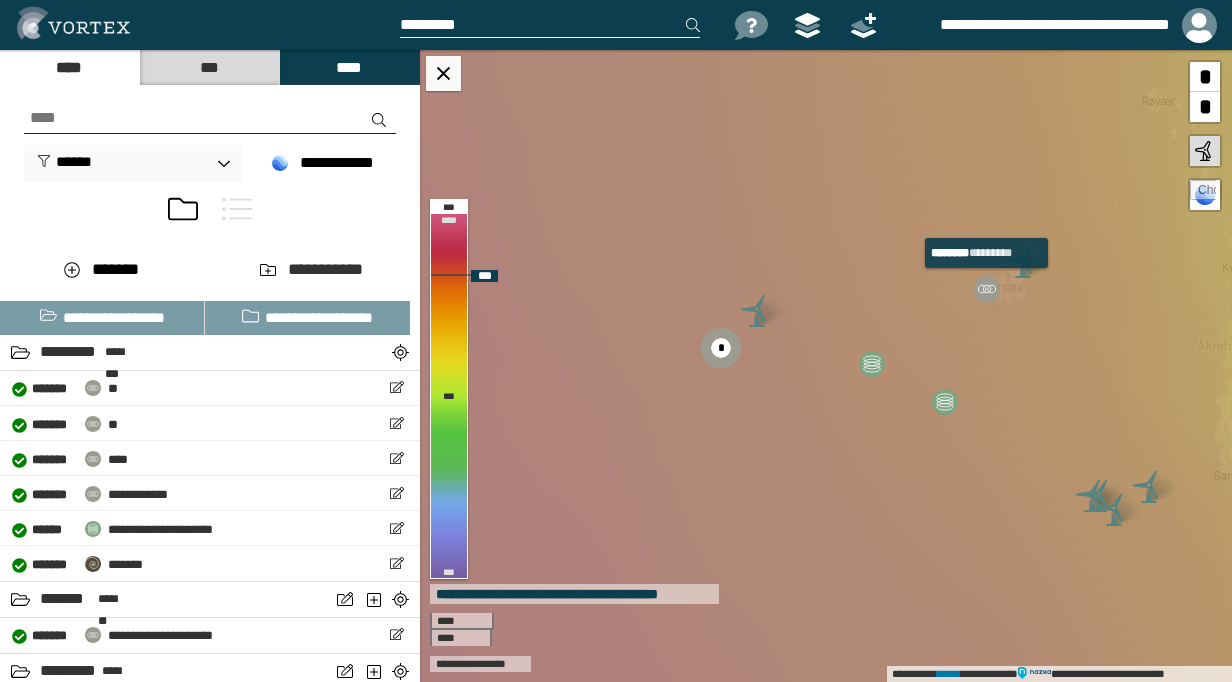 select on "*" 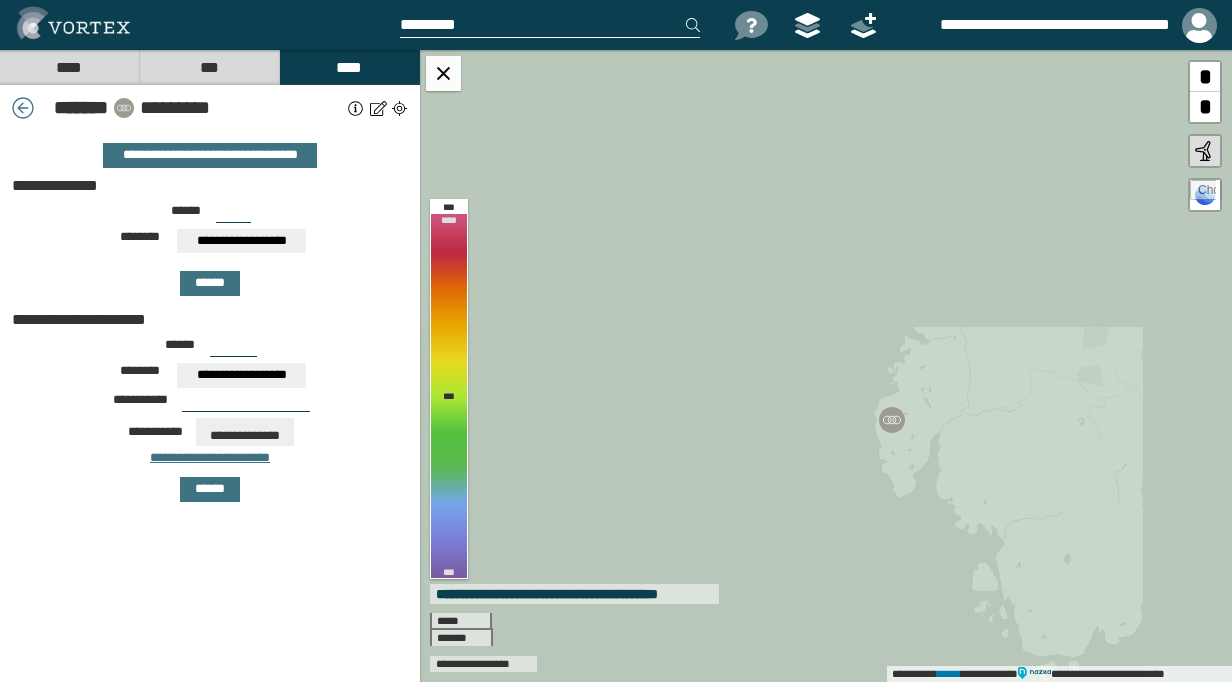 drag, startPoint x: 847, startPoint y: 469, endPoint x: 954, endPoint y: 364, distance: 149.91331 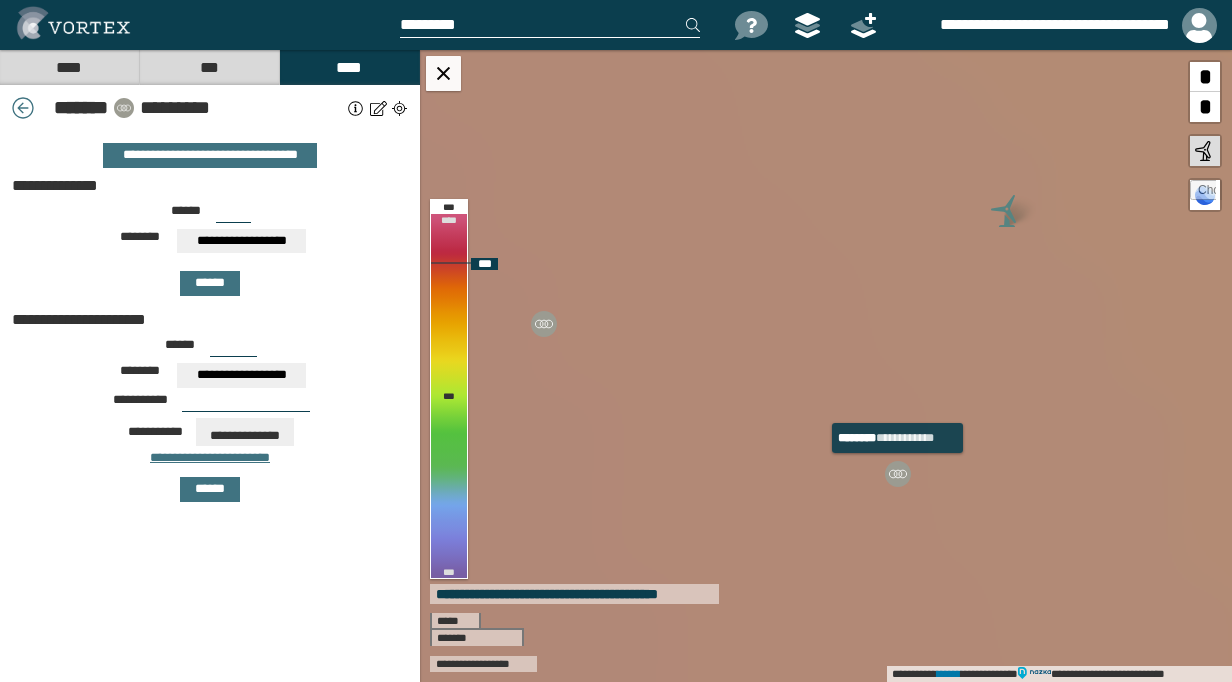 click at bounding box center (898, 474) 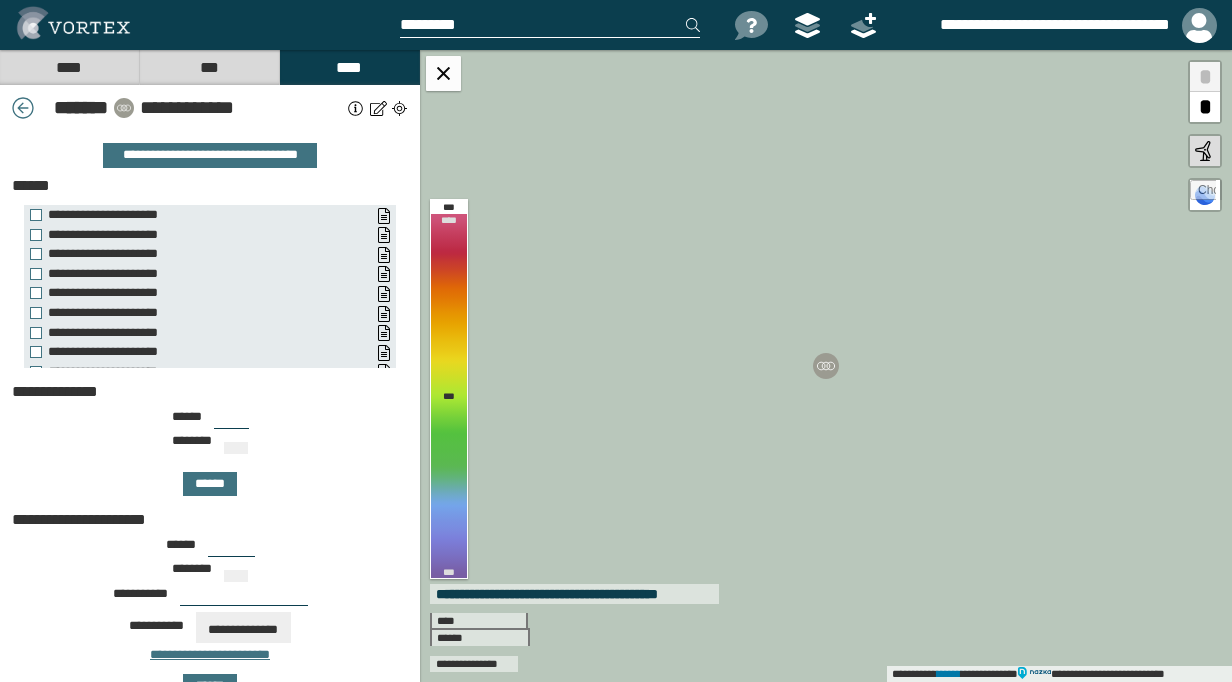 type on "***" 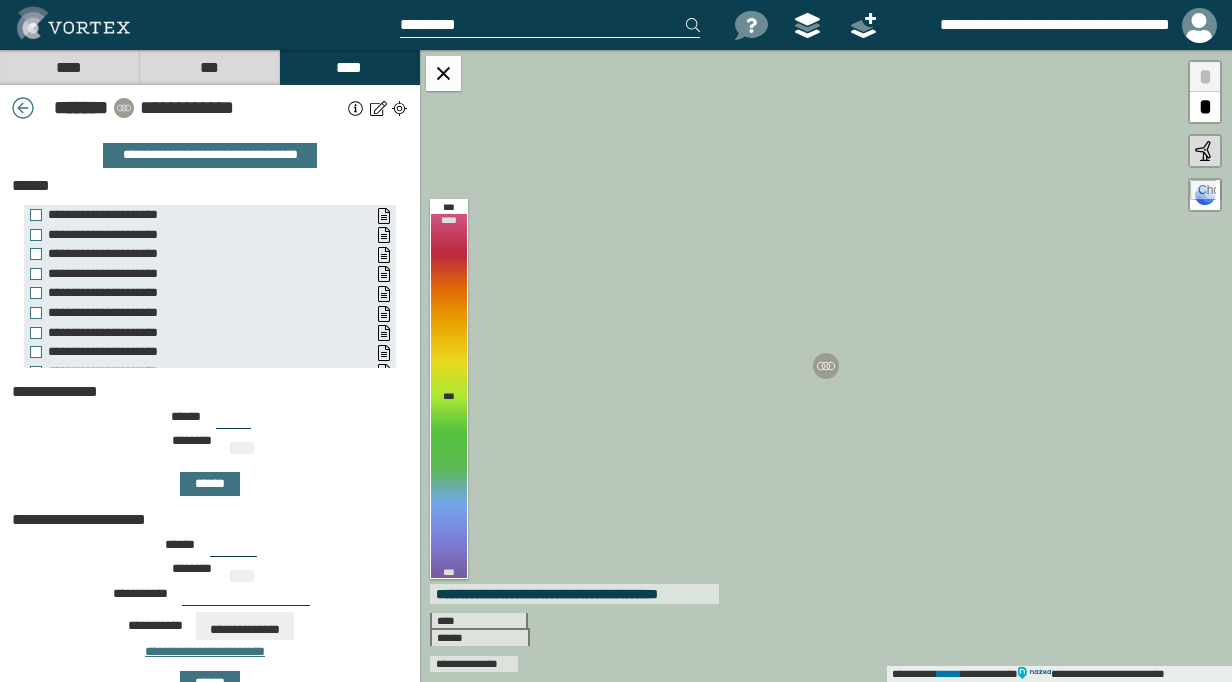 type on "***" 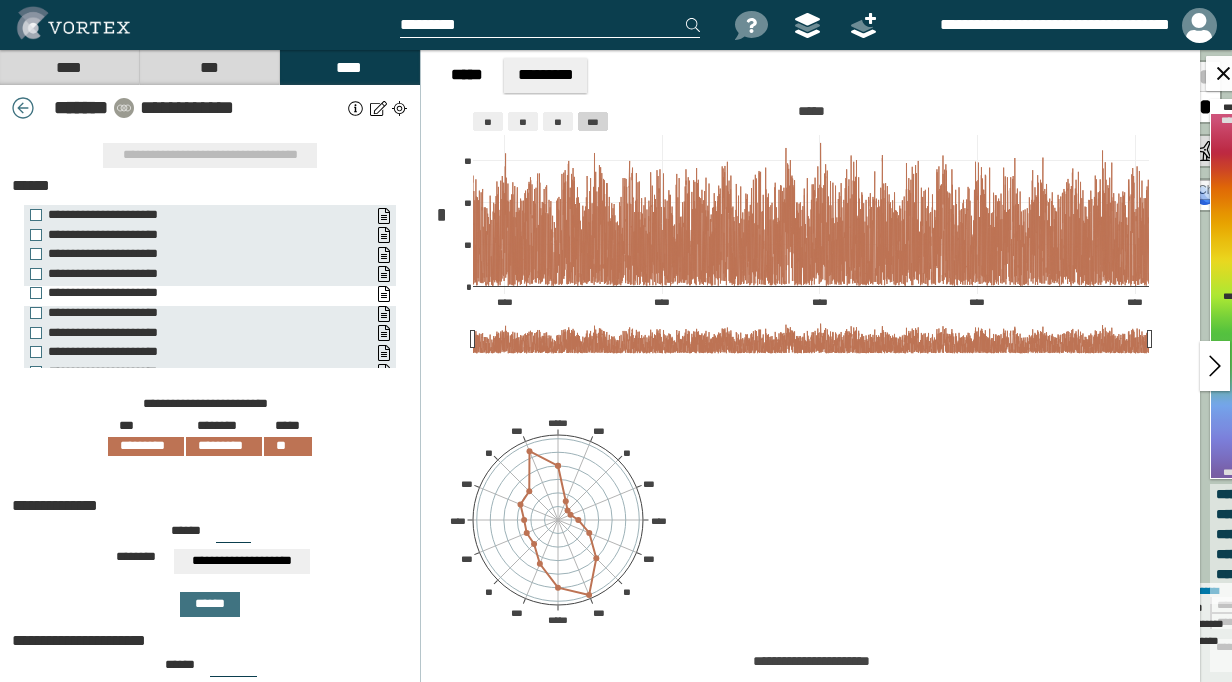click on "**********" at bounding box center [190, 293] 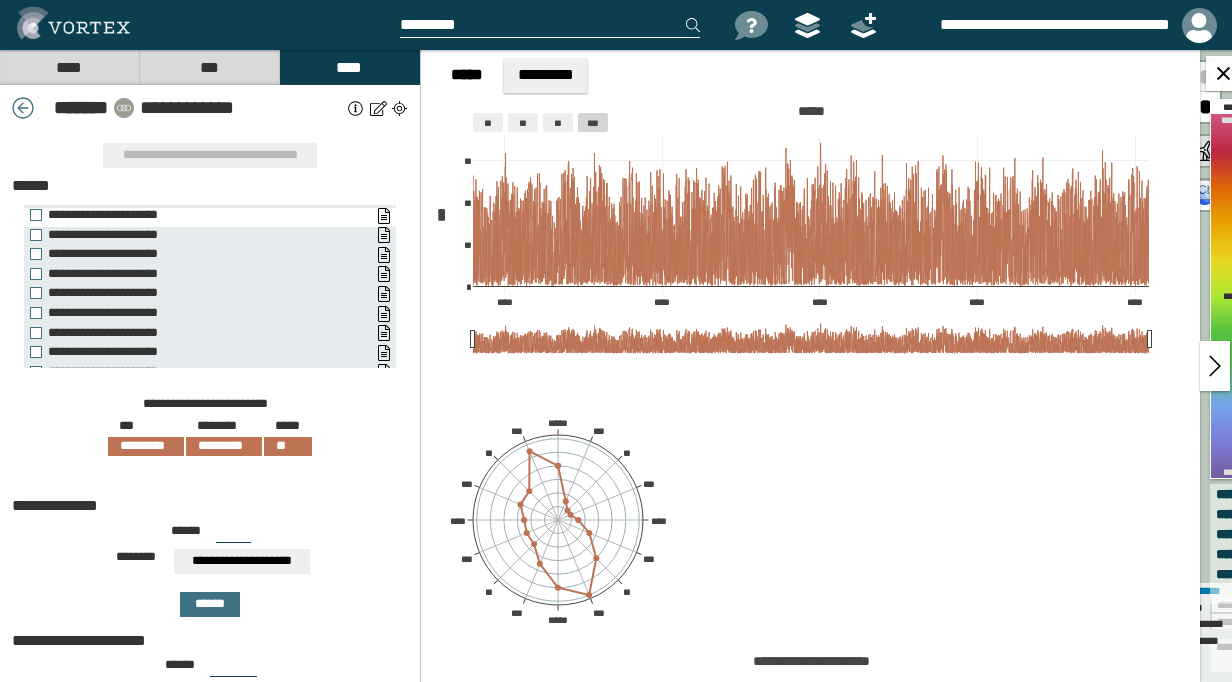click on "**********" at bounding box center (190, 215) 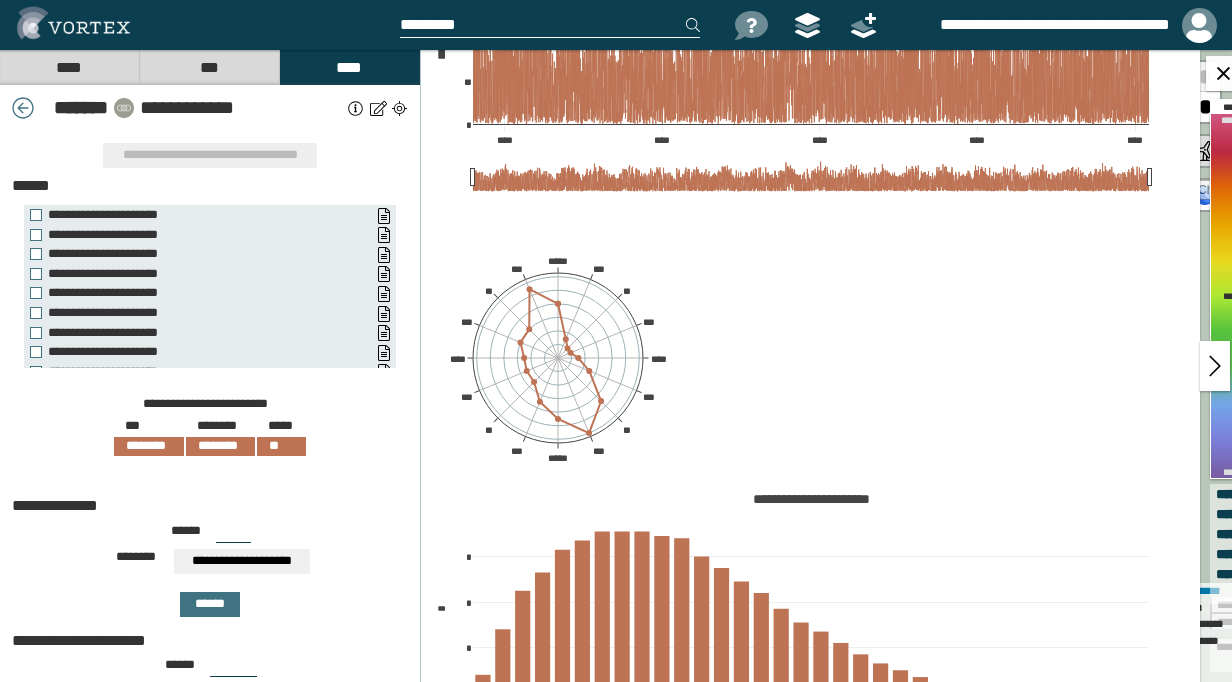 scroll, scrollTop: 218, scrollLeft: 0, axis: vertical 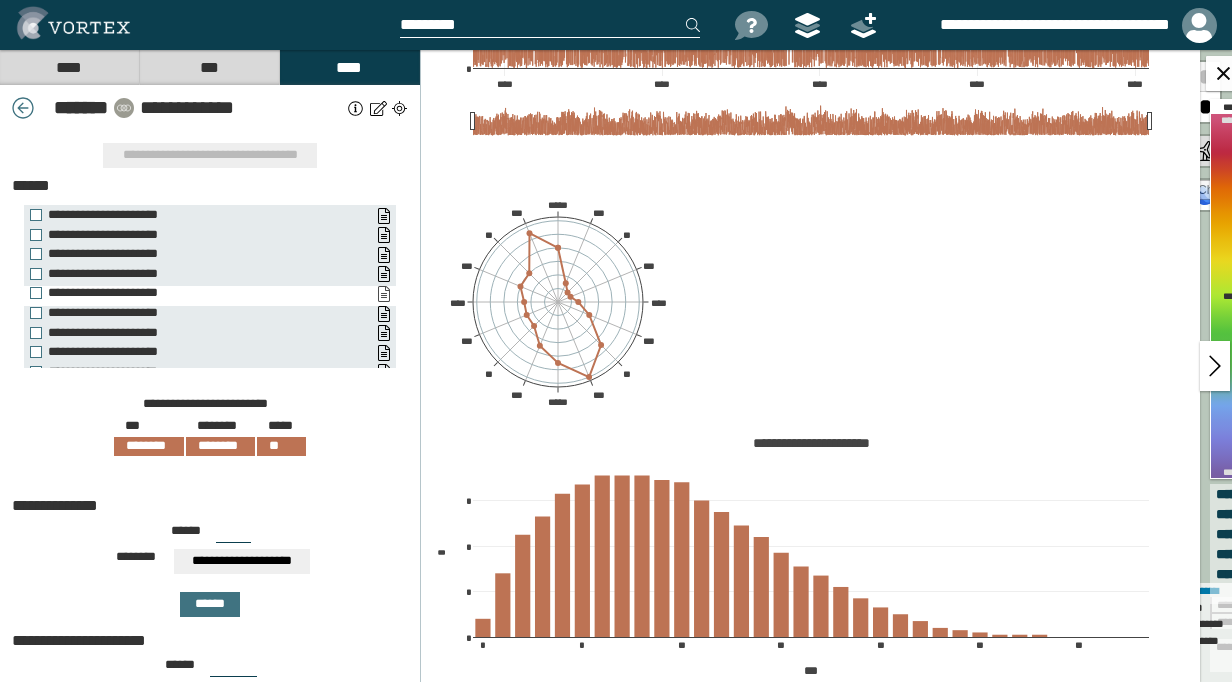 click on "**********" at bounding box center (383, 294) 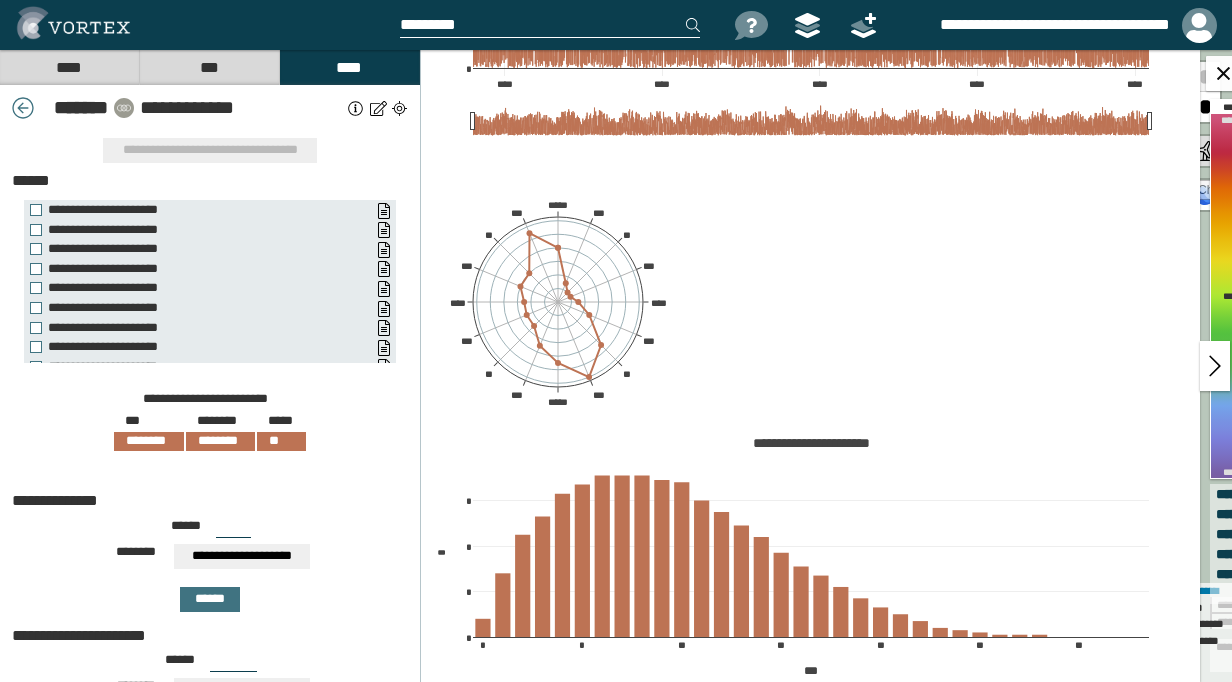 scroll, scrollTop: 0, scrollLeft: 0, axis: both 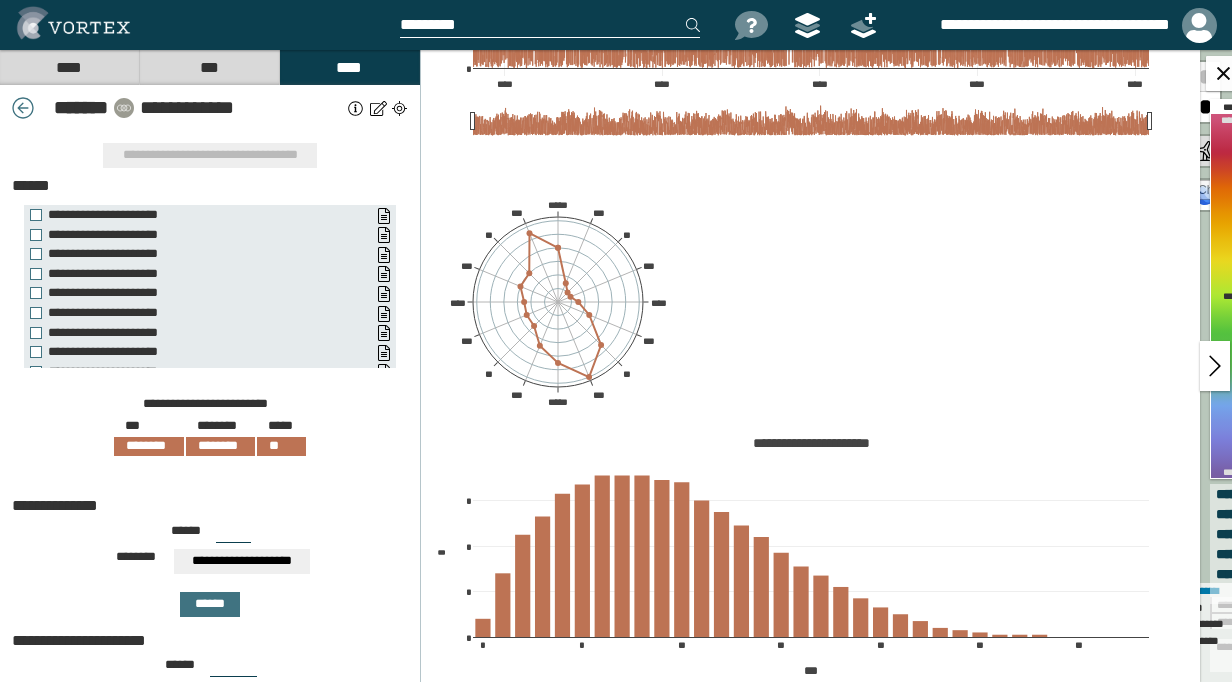 click at bounding box center (356, 108) 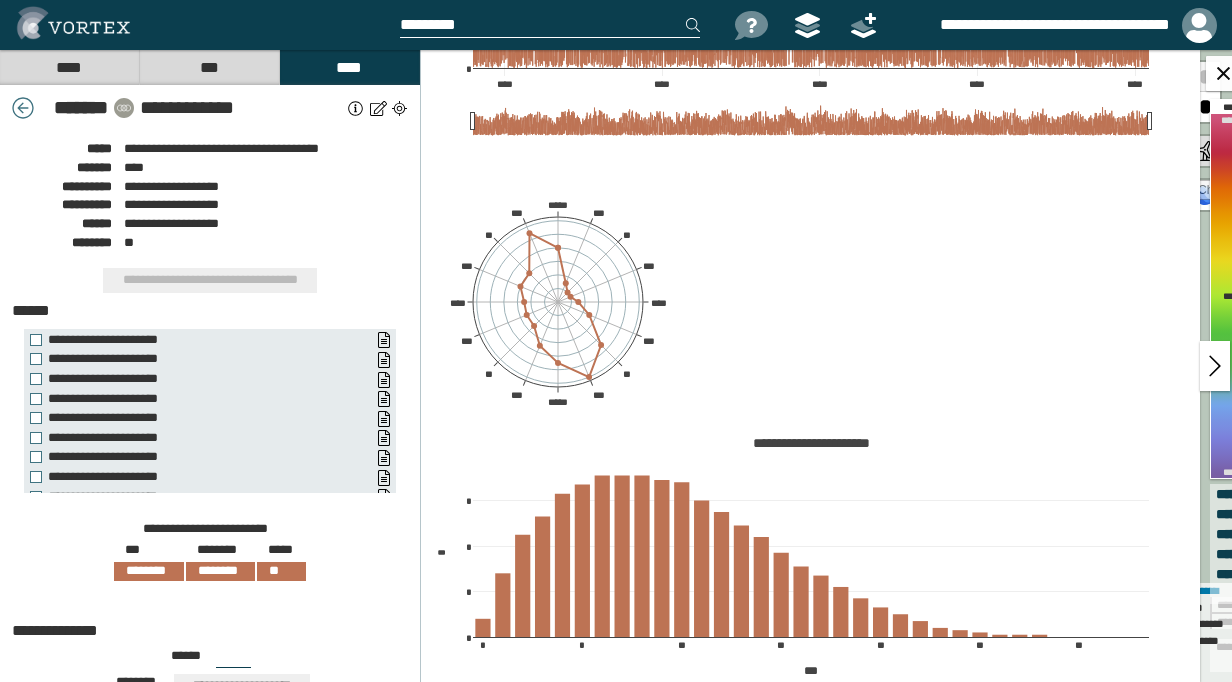 click at bounding box center [378, 108] 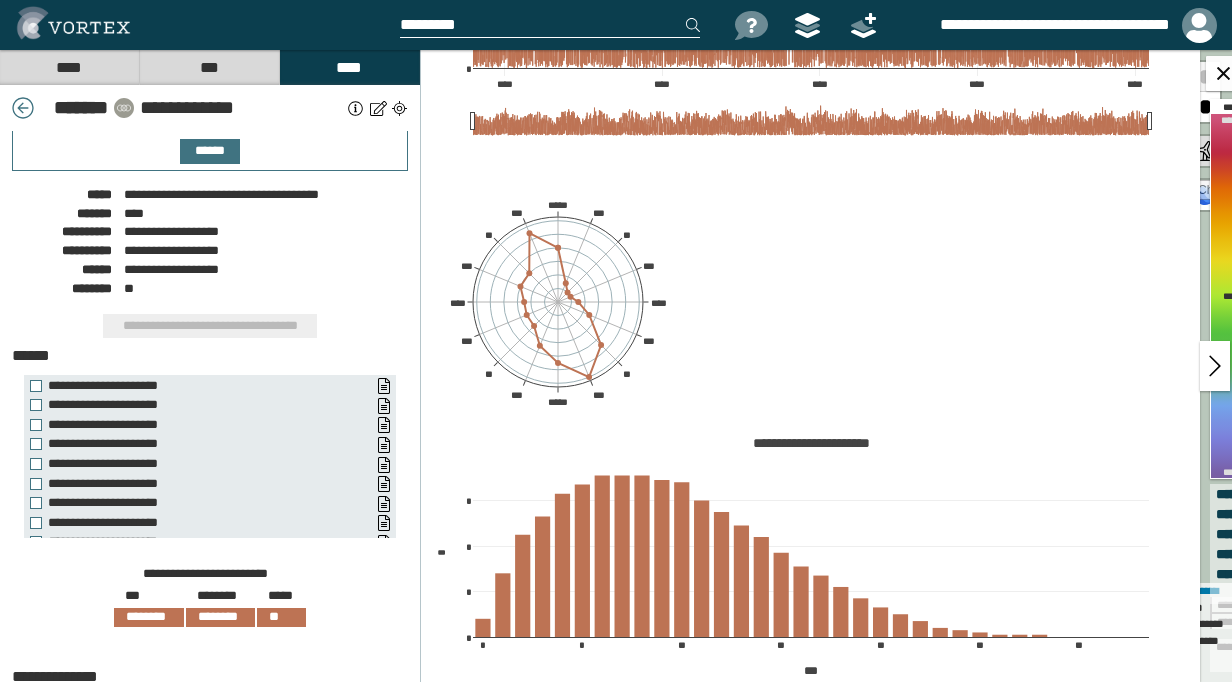 scroll, scrollTop: 0, scrollLeft: 0, axis: both 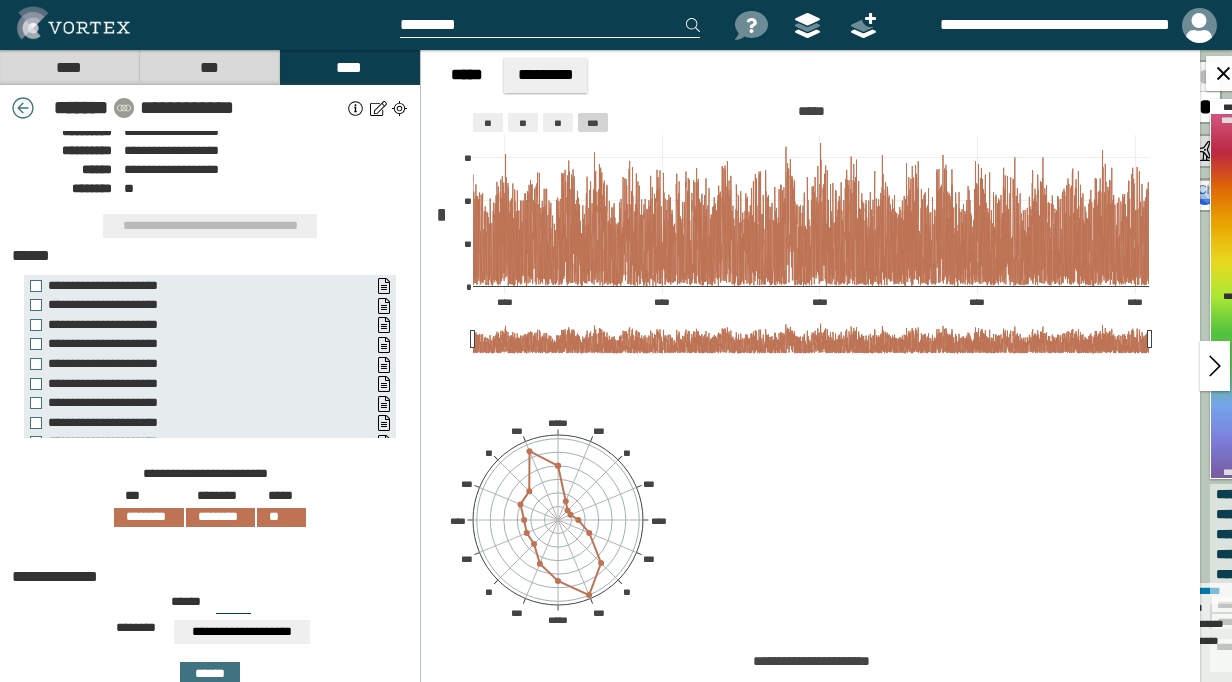 click at bounding box center [23, 108] 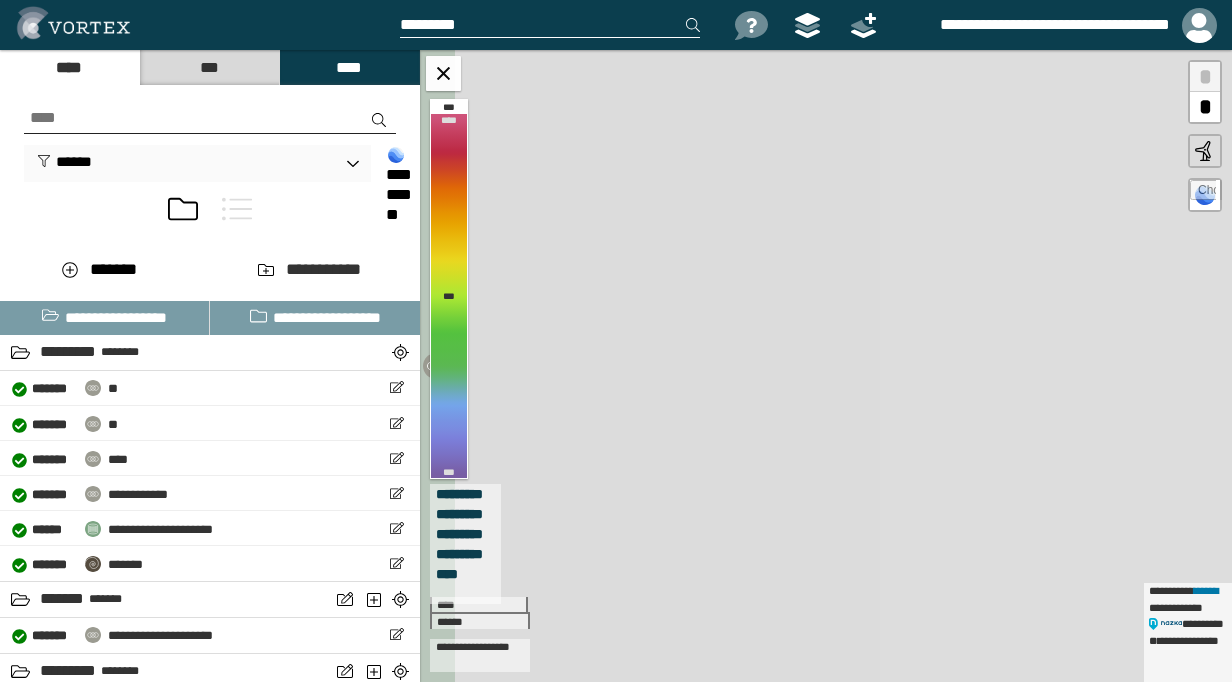 click 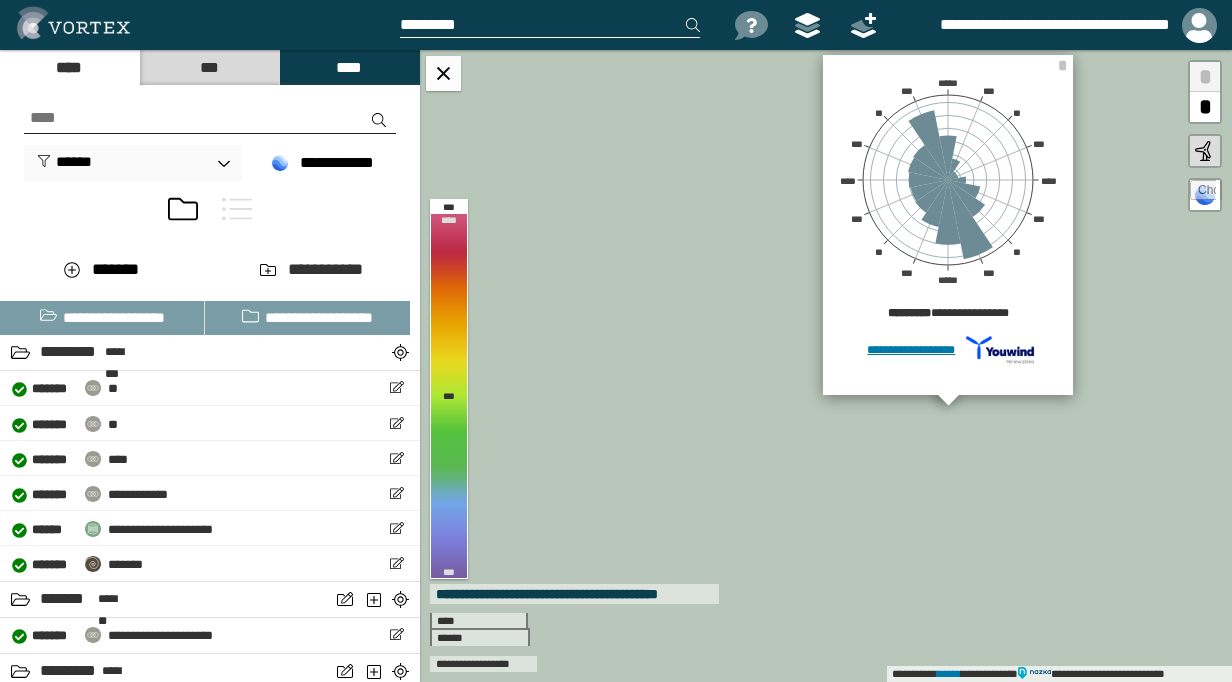 drag, startPoint x: 848, startPoint y: 399, endPoint x: 855, endPoint y: 508, distance: 109.22454 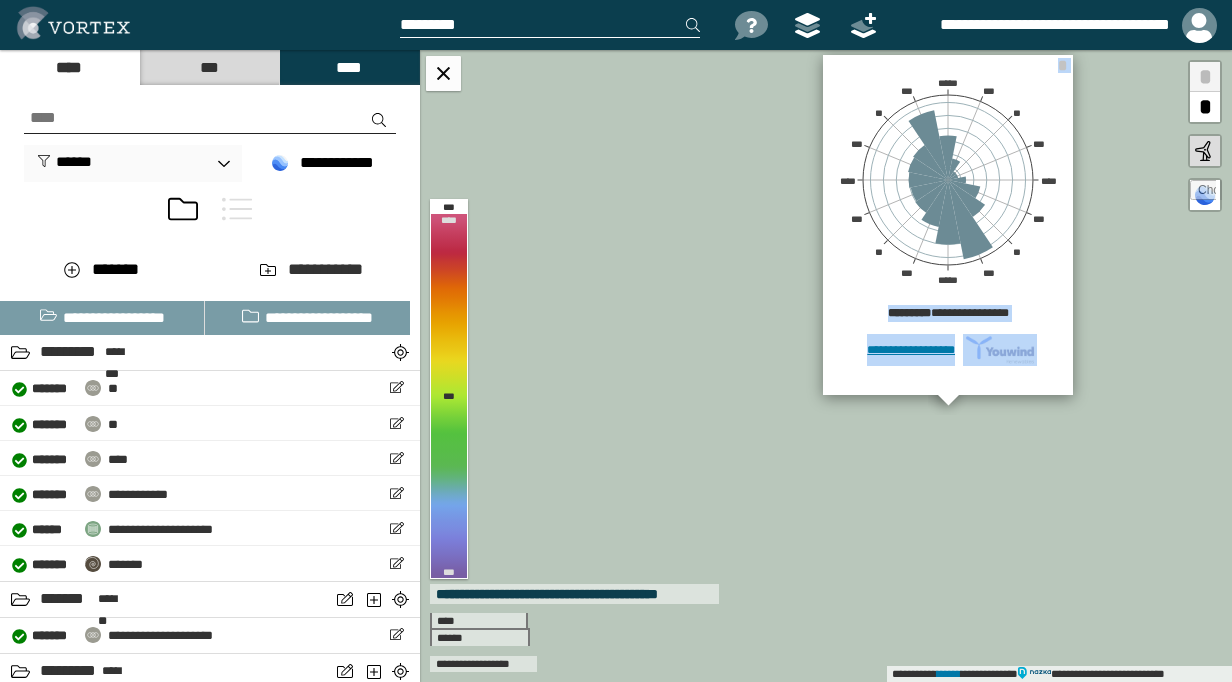 click 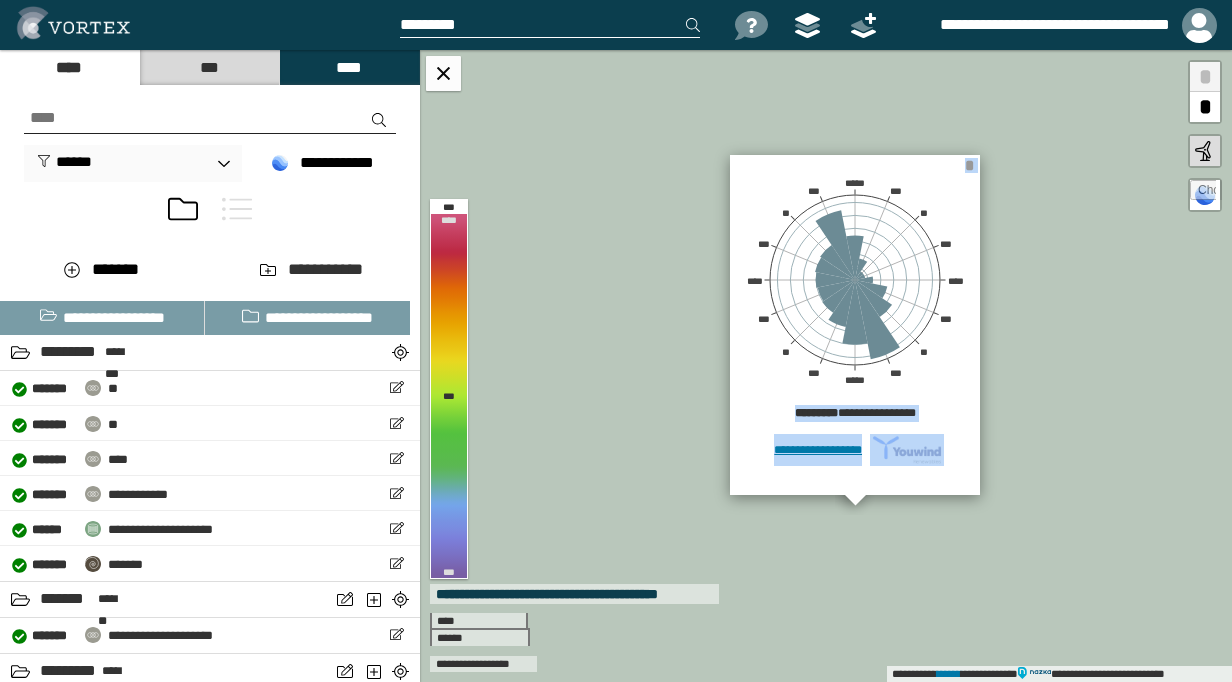 click on "*" at bounding box center (969, 165) 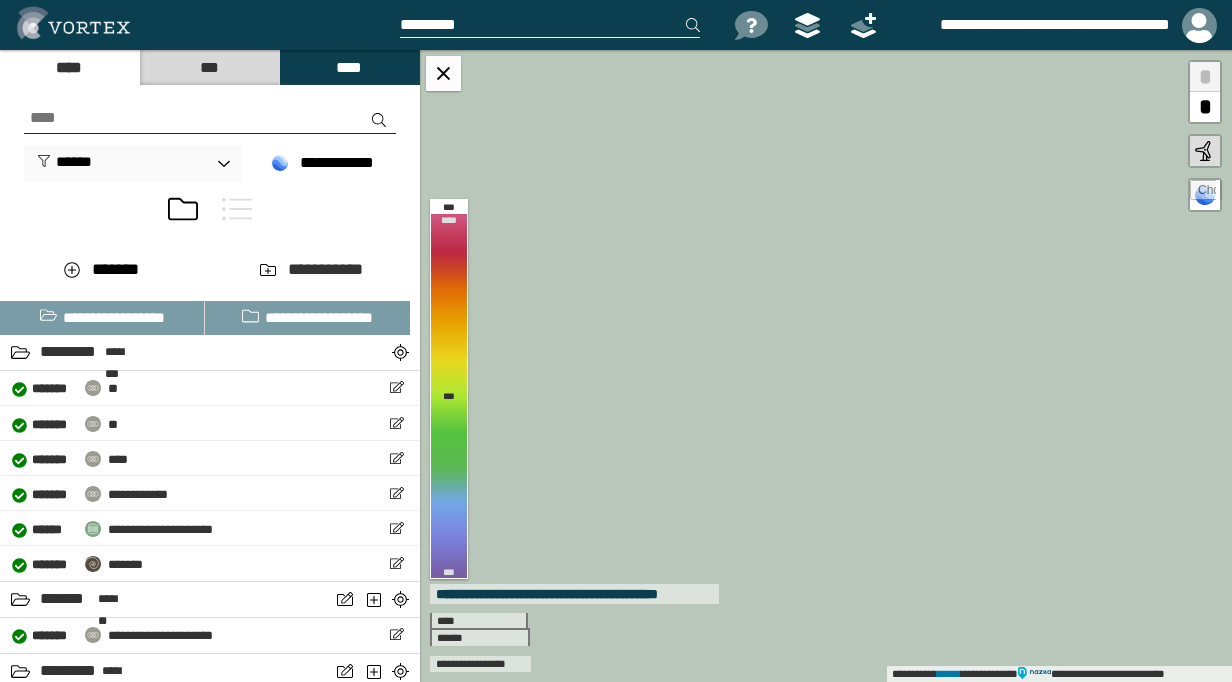 drag, startPoint x: 954, startPoint y: 344, endPoint x: 952, endPoint y: 410, distance: 66.0303 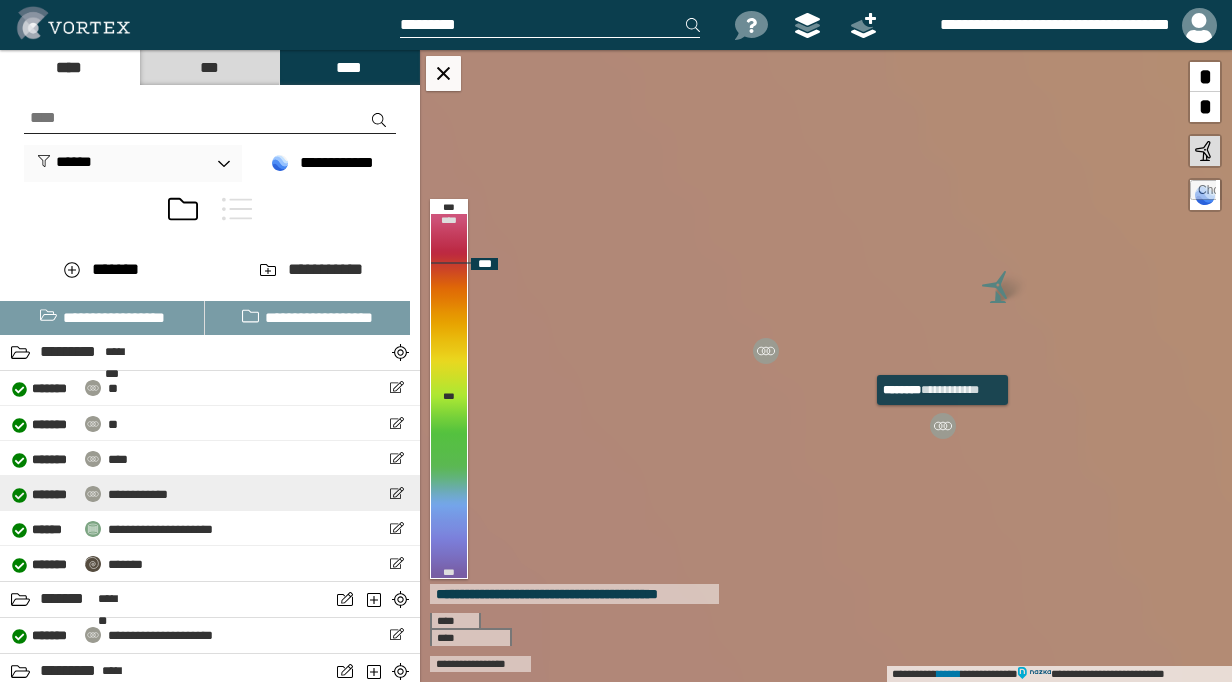 click at bounding box center [943, 426] 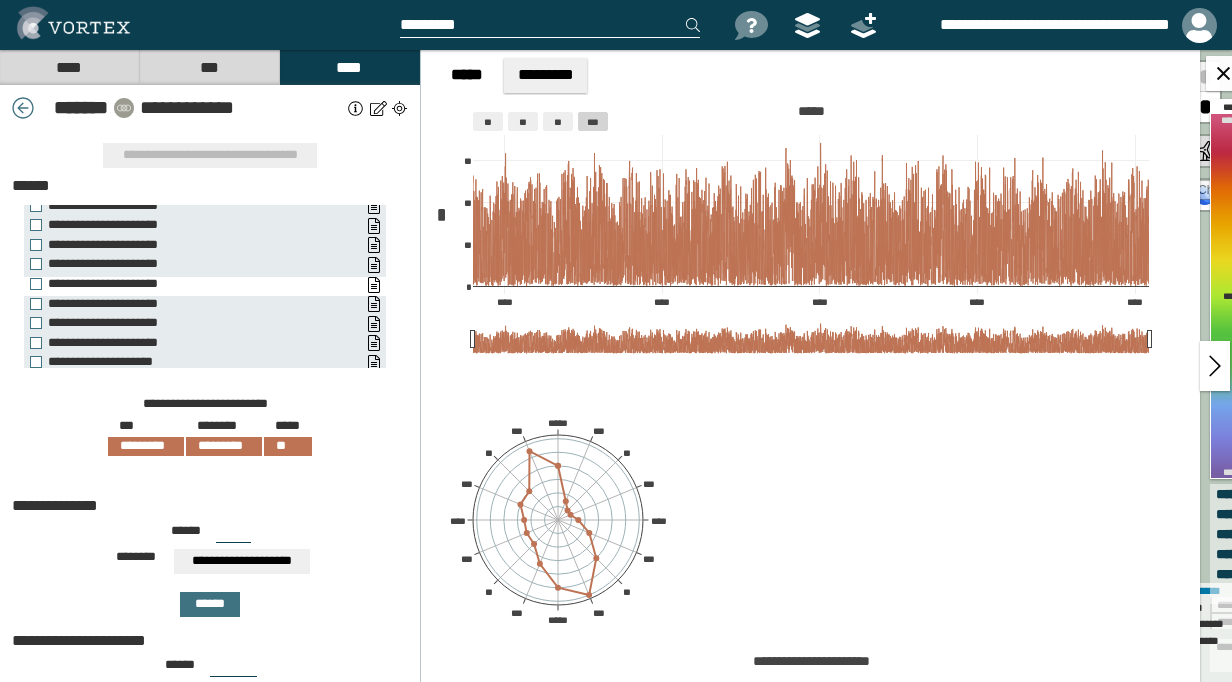scroll, scrollTop: 58, scrollLeft: 0, axis: vertical 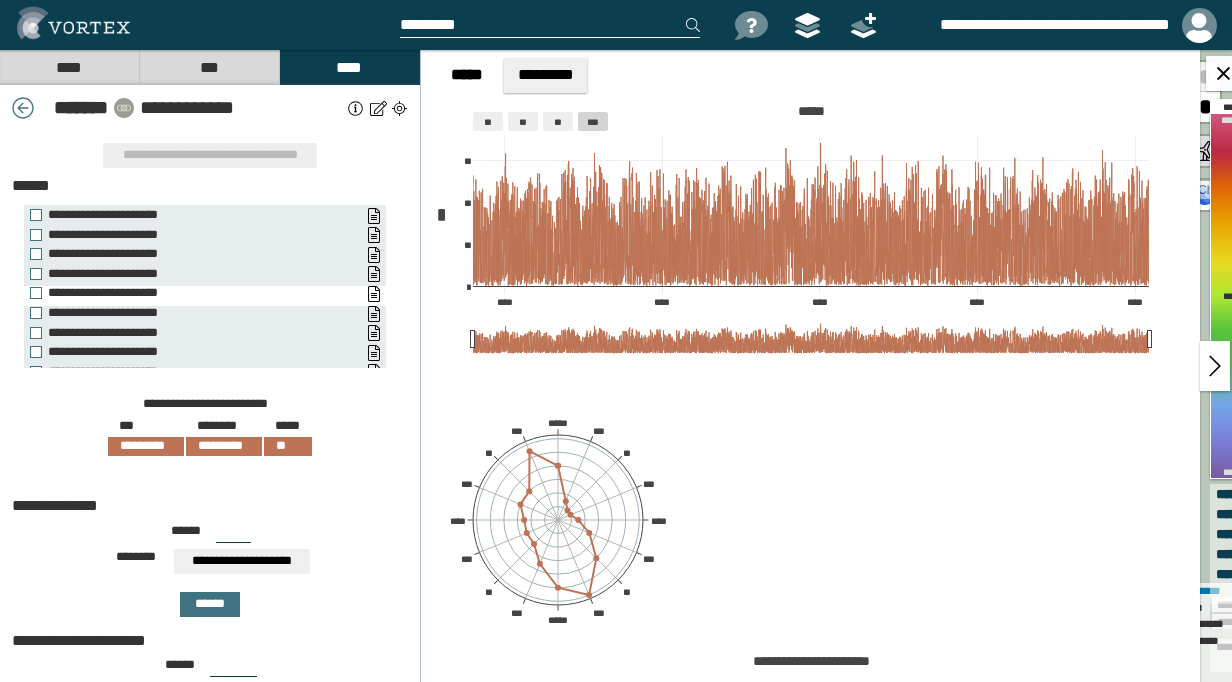 click on "**********" at bounding box center [190, 293] 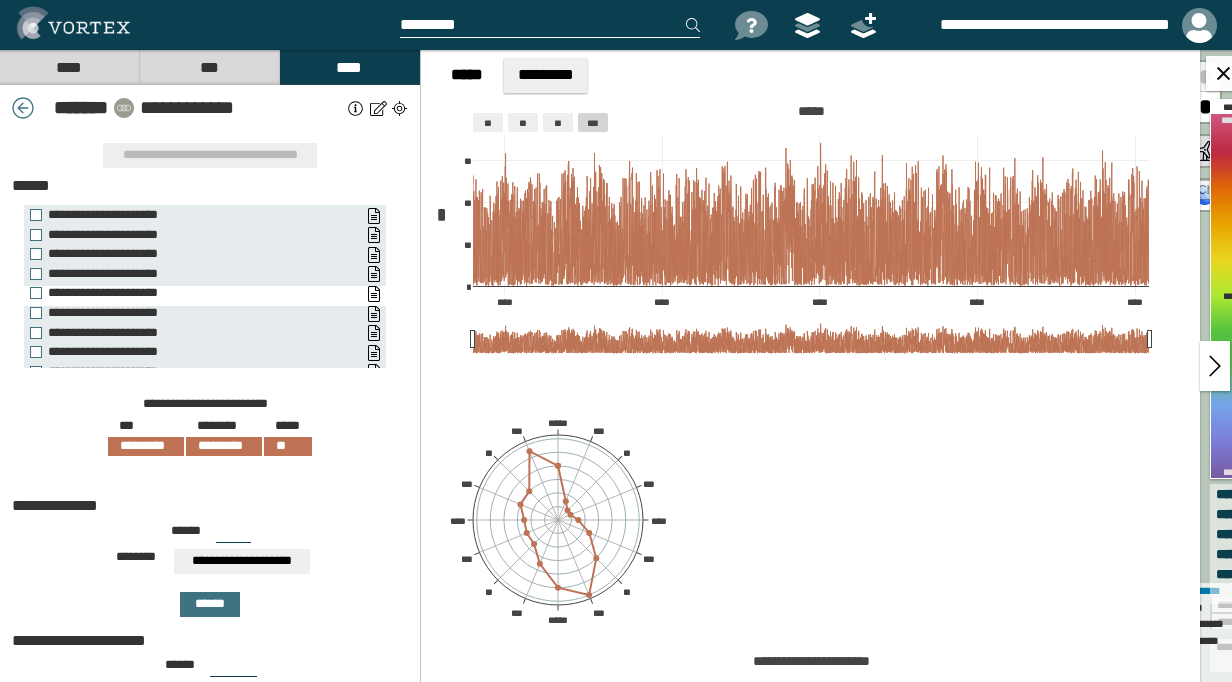 click on "**********" at bounding box center [190, 293] 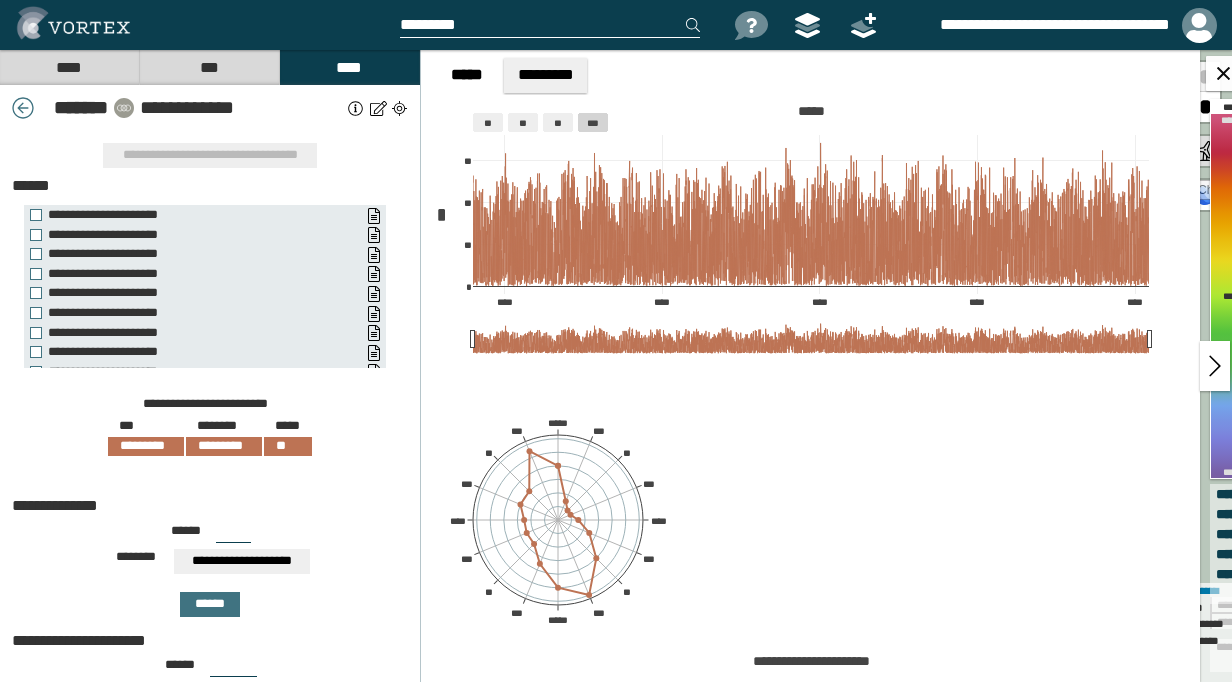 scroll, scrollTop: 204, scrollLeft: 0, axis: vertical 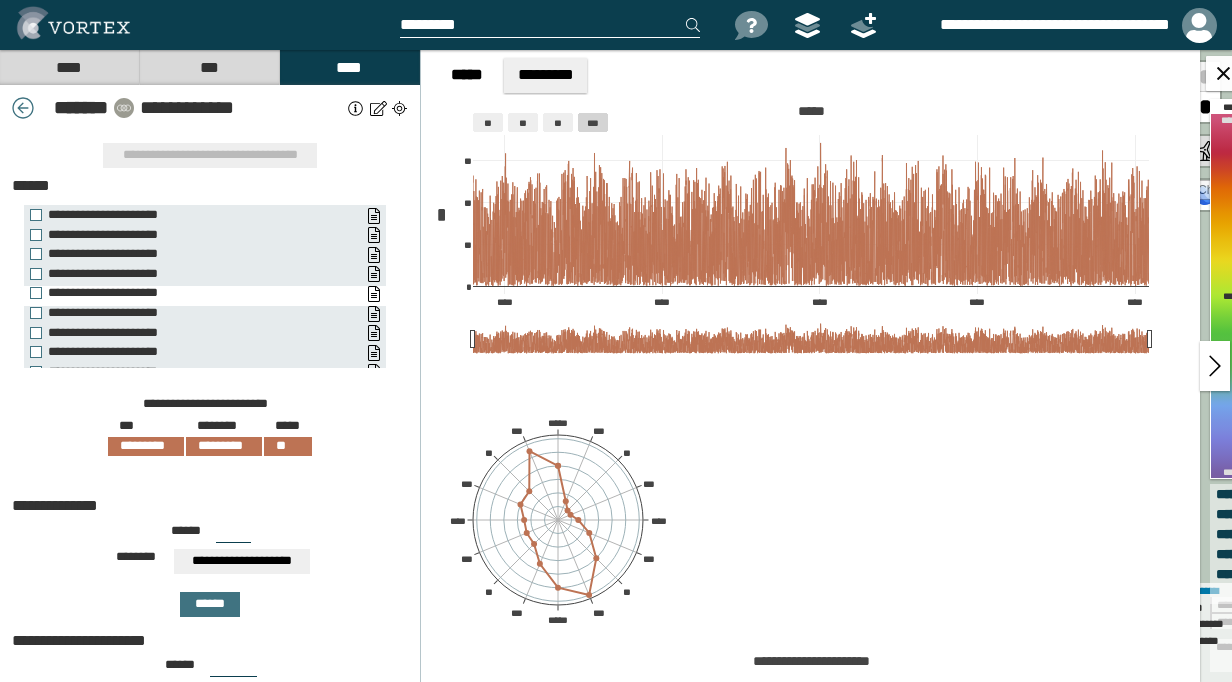 click on "**********" at bounding box center (190, 293) 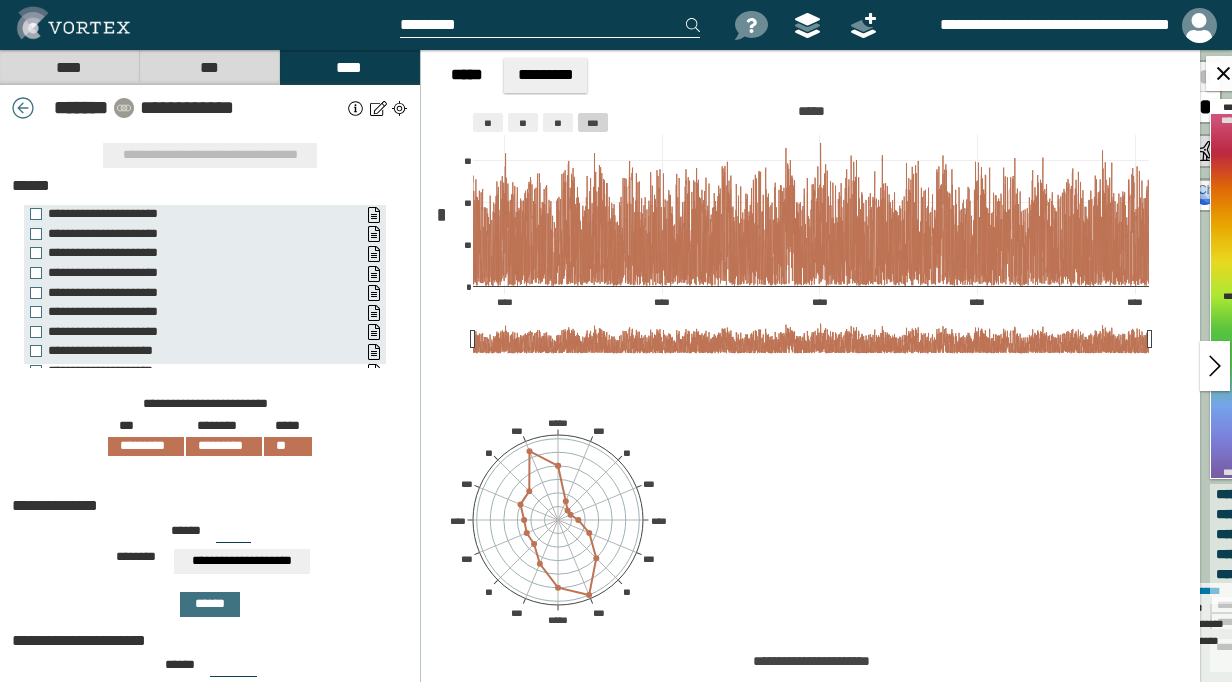 scroll, scrollTop: 58, scrollLeft: 0, axis: vertical 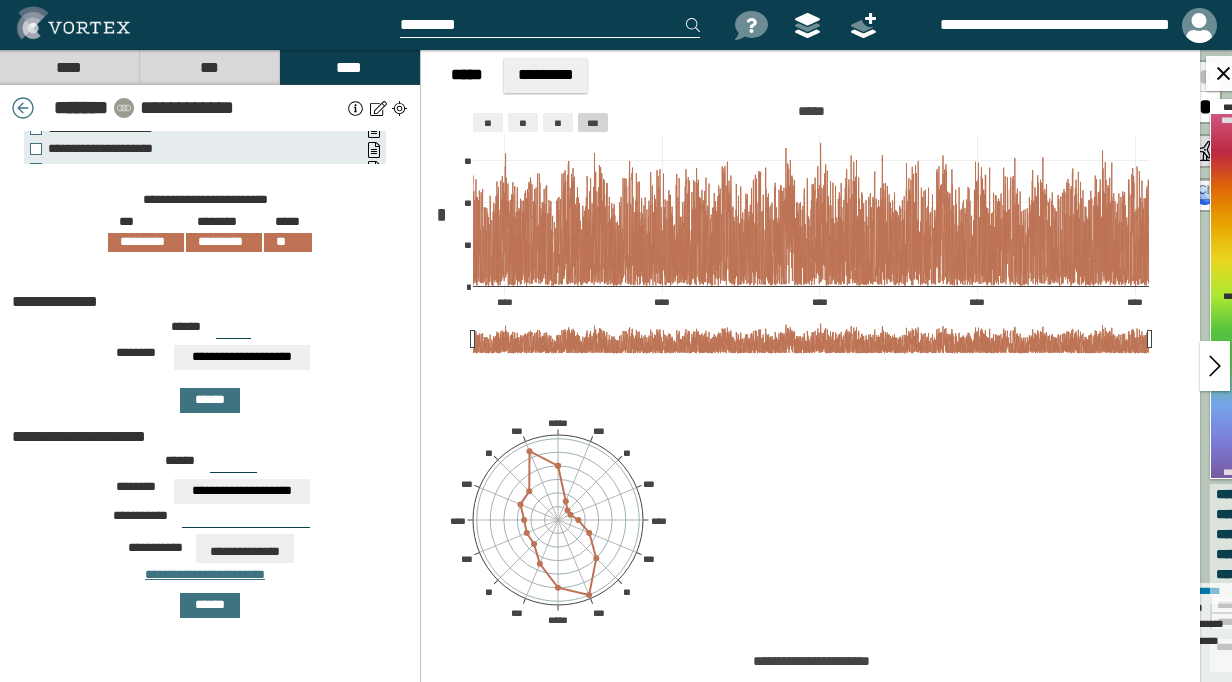 click on "**********" at bounding box center (242, 491) 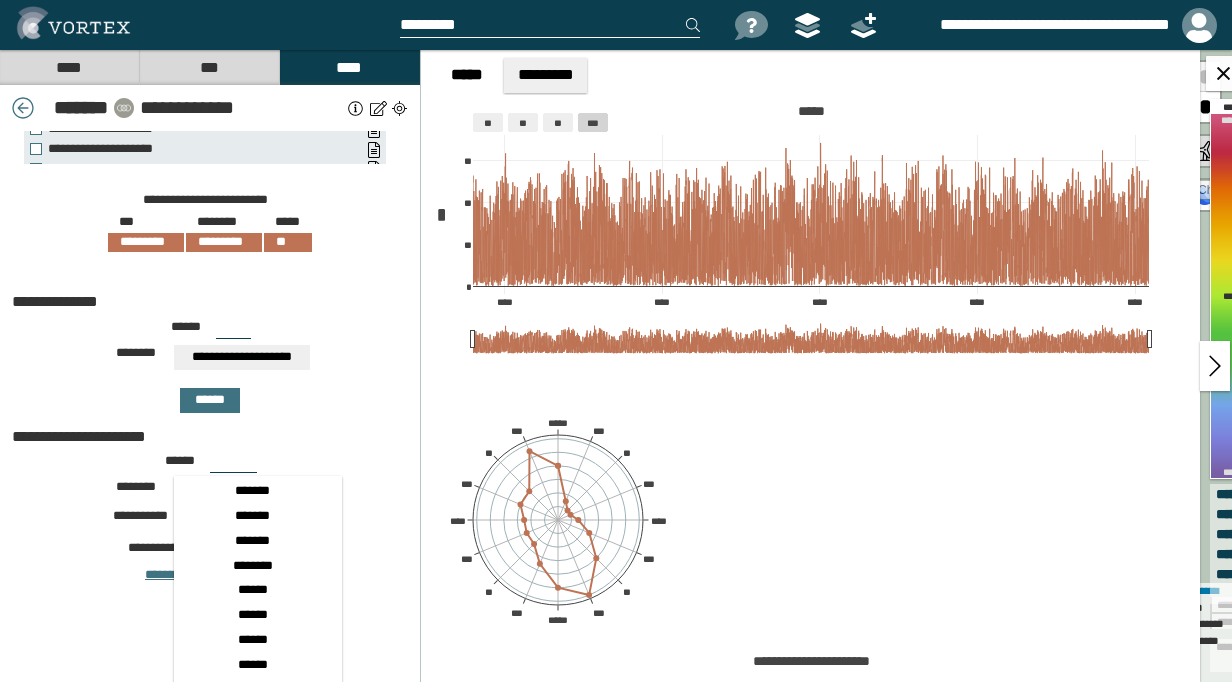 click on "**********" at bounding box center [210, 367] 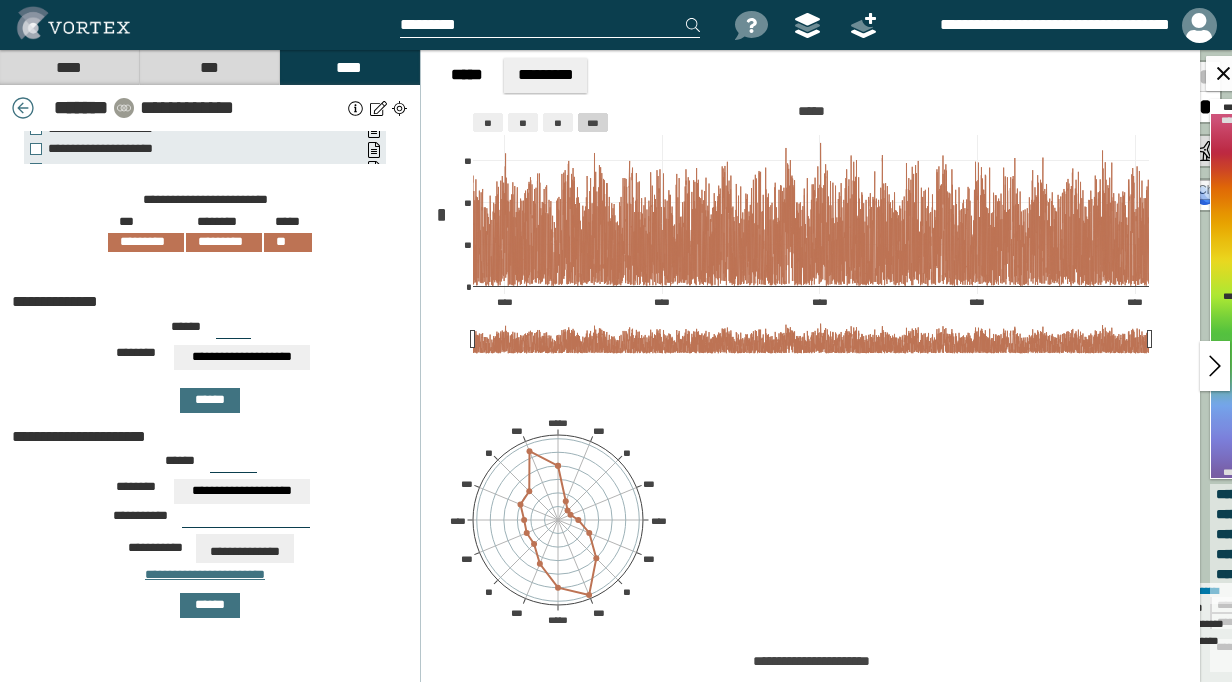 click on "**********" at bounding box center [210, 533] 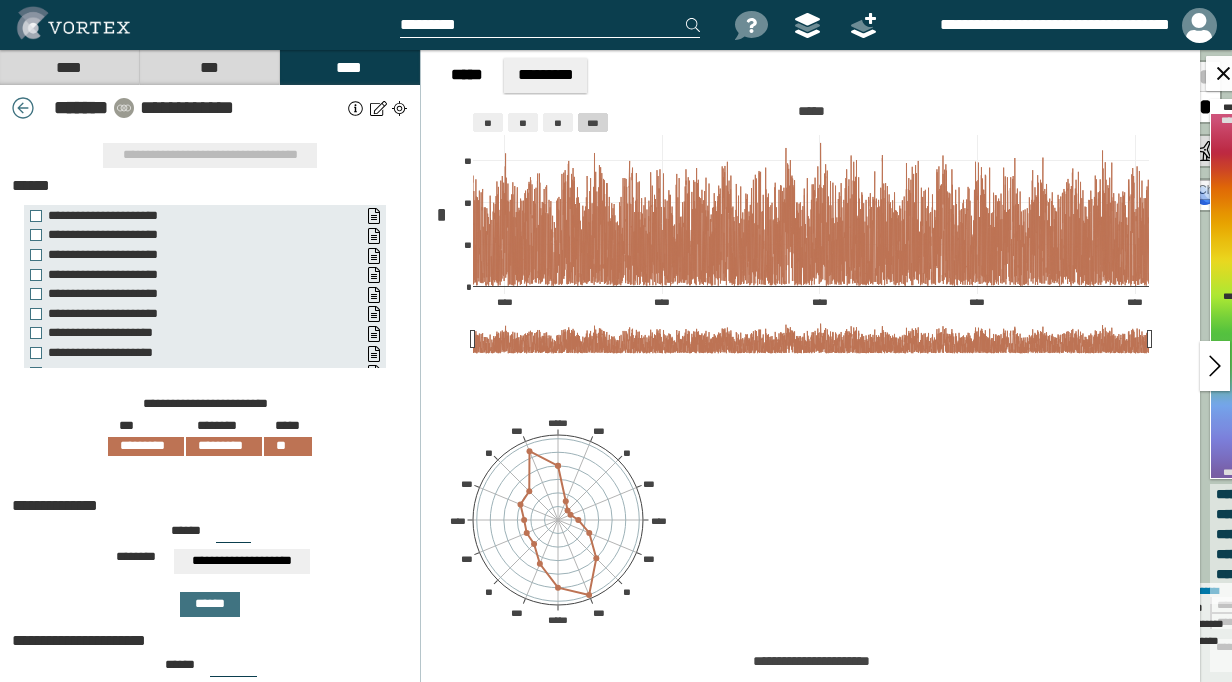 scroll, scrollTop: 0, scrollLeft: 0, axis: both 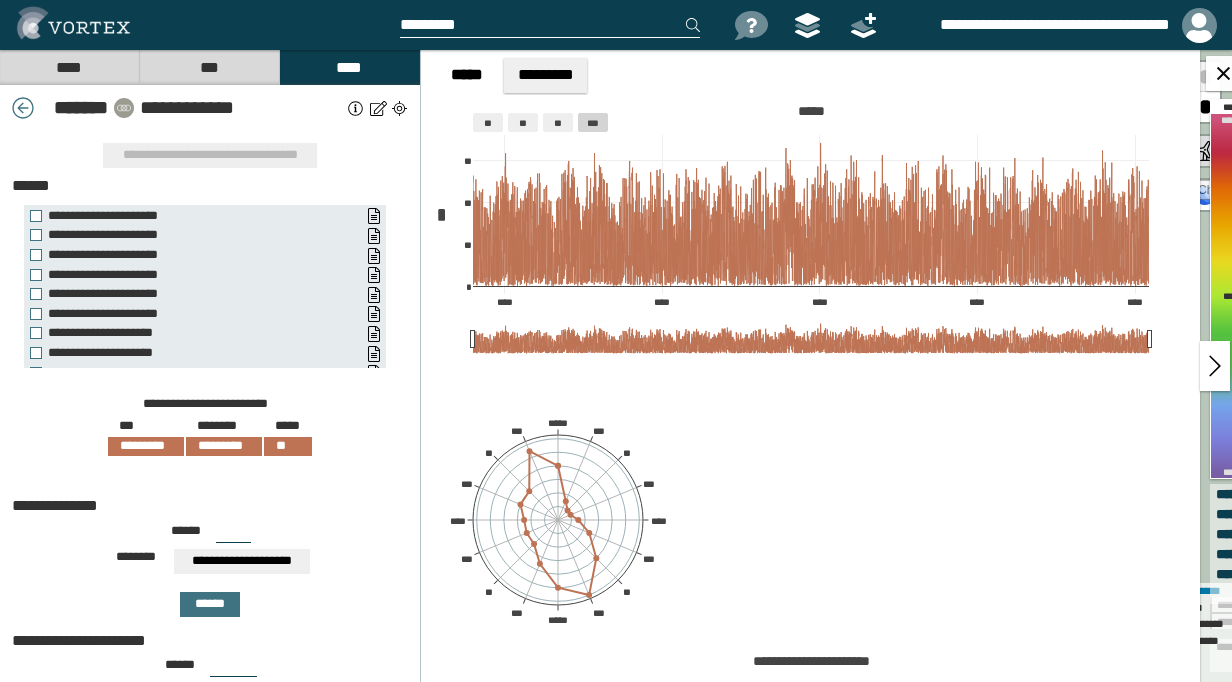click at bounding box center (356, 108) 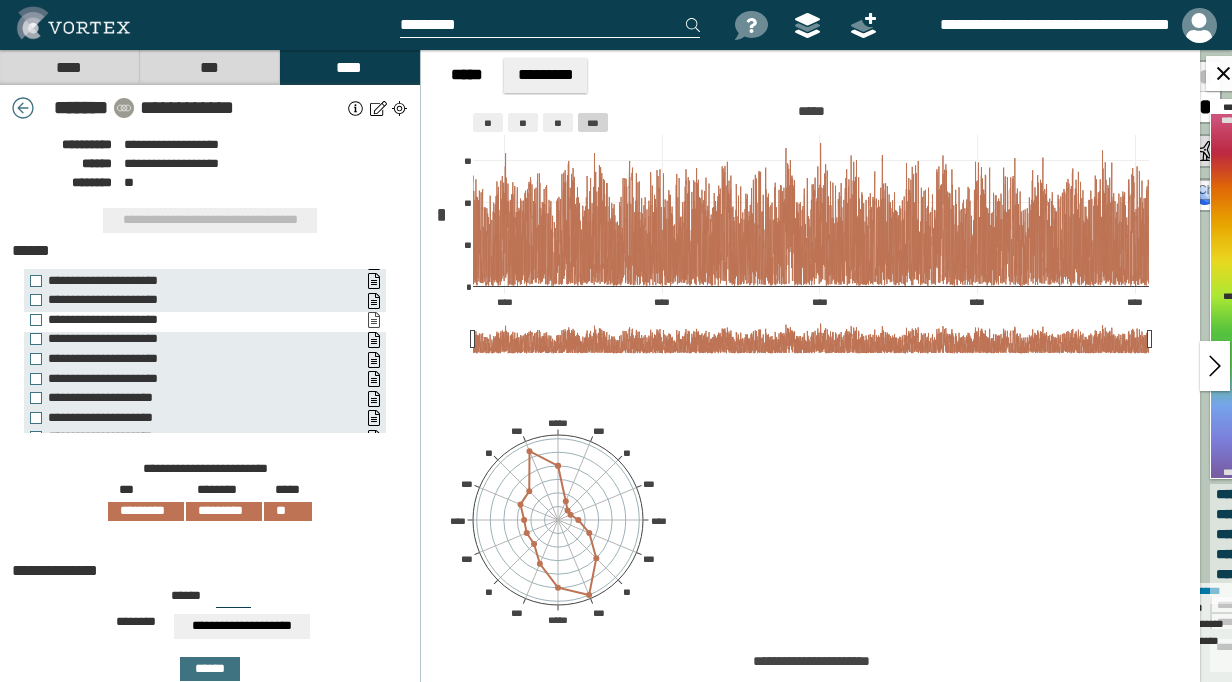 scroll, scrollTop: 100, scrollLeft: 0, axis: vertical 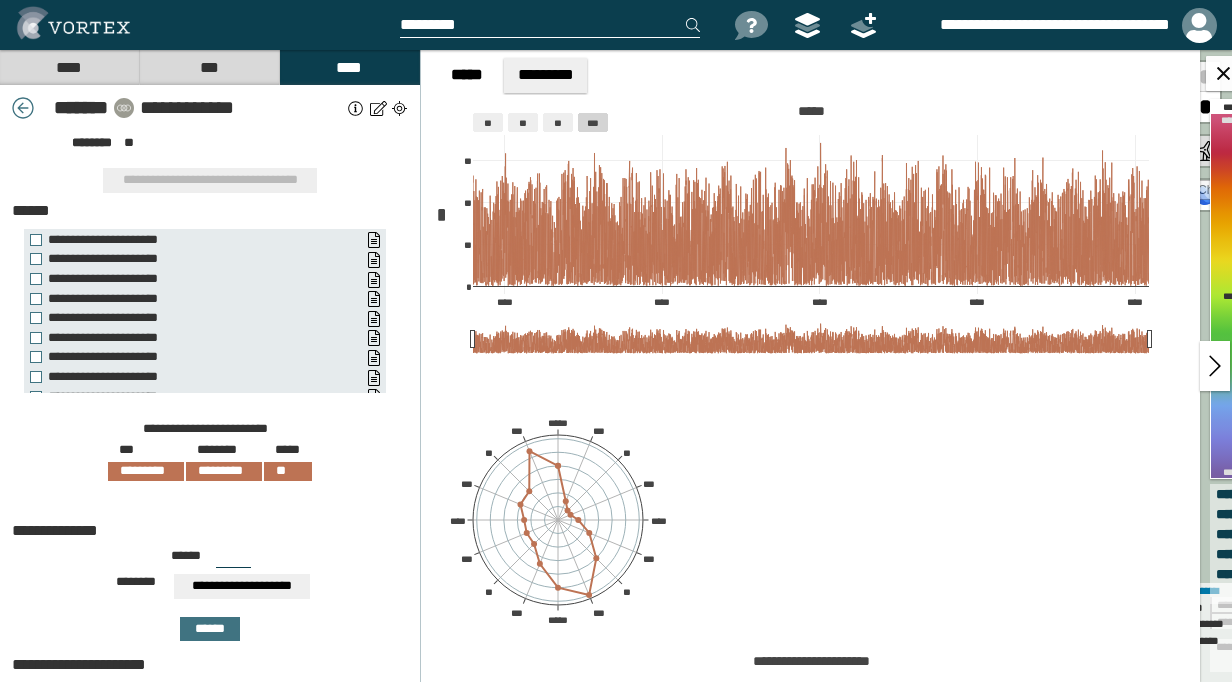 drag, startPoint x: 37, startPoint y: 311, endPoint x: 341, endPoint y: 420, distance: 322.95047 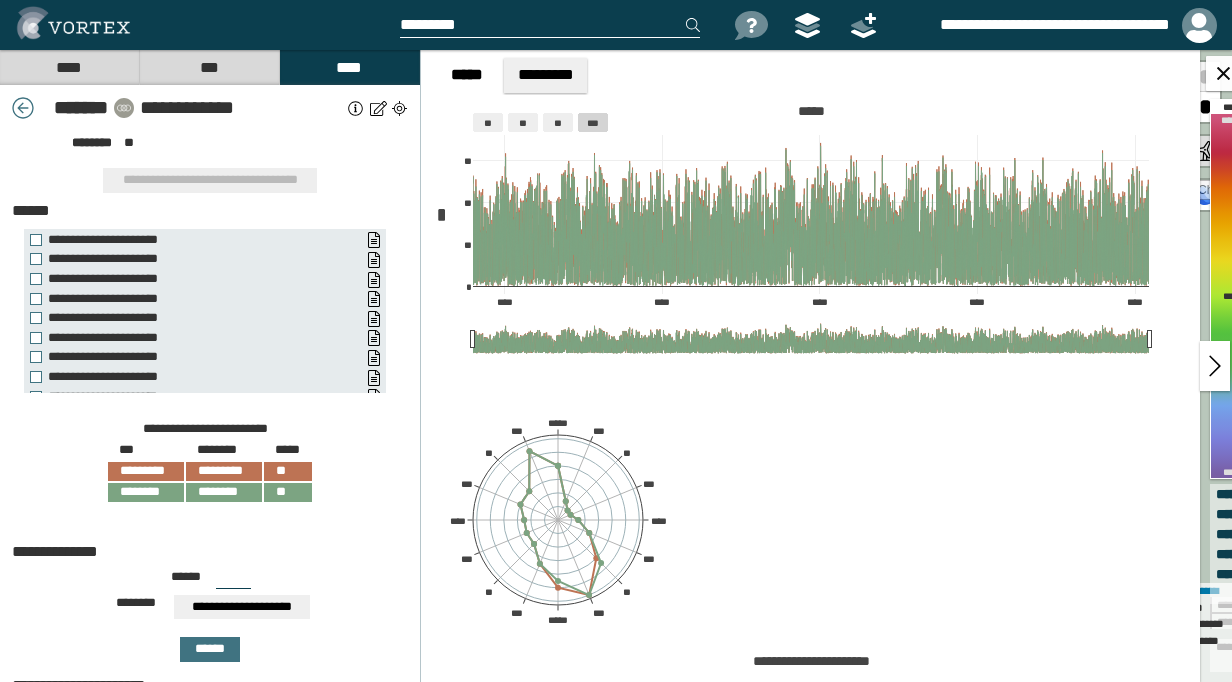 scroll, scrollTop: 0, scrollLeft: 0, axis: both 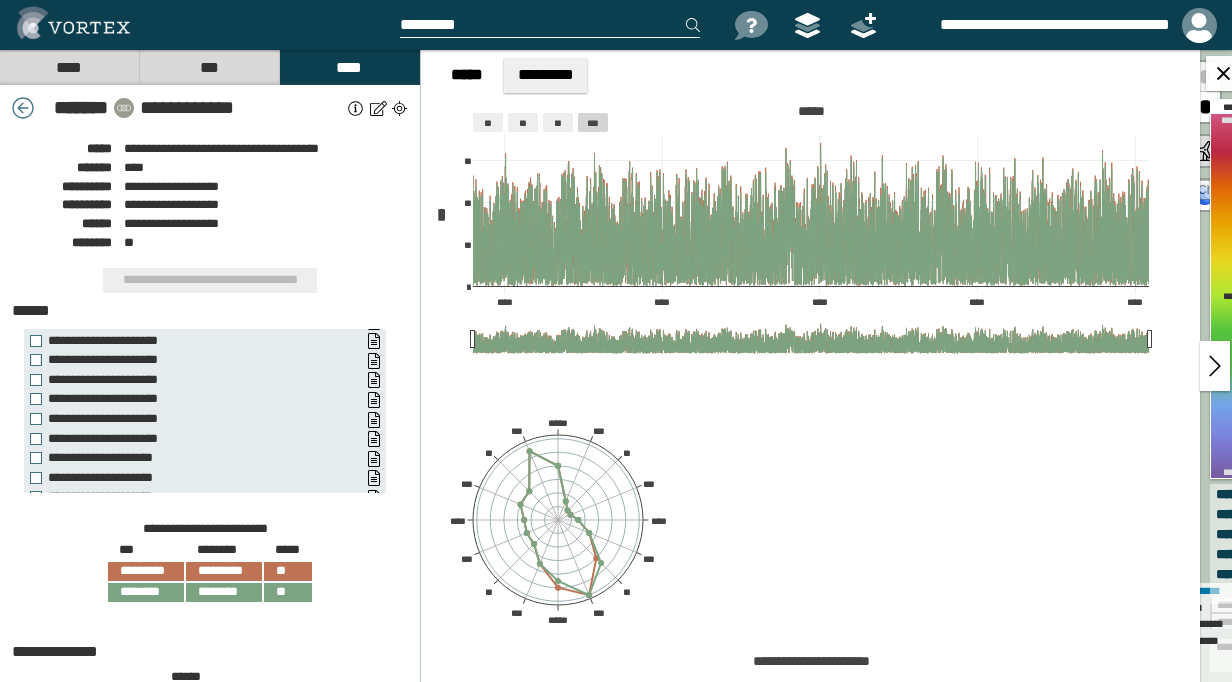 click on "*********" at bounding box center [545, 75] 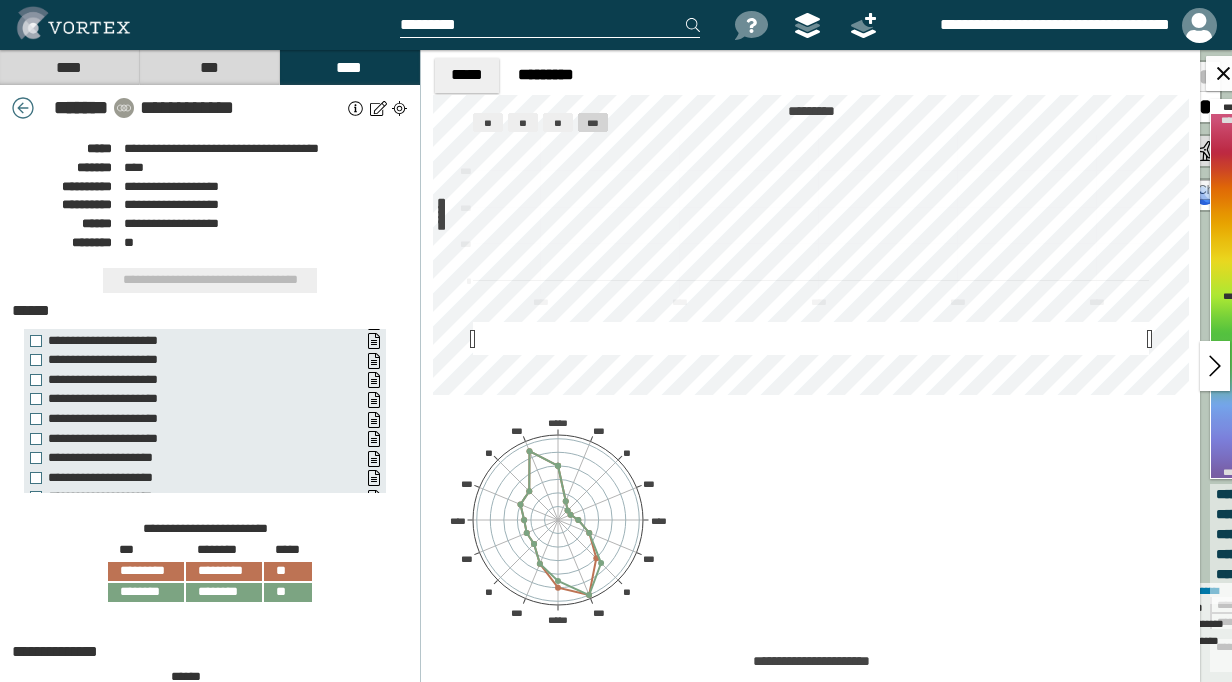 click on "*****" at bounding box center [467, 75] 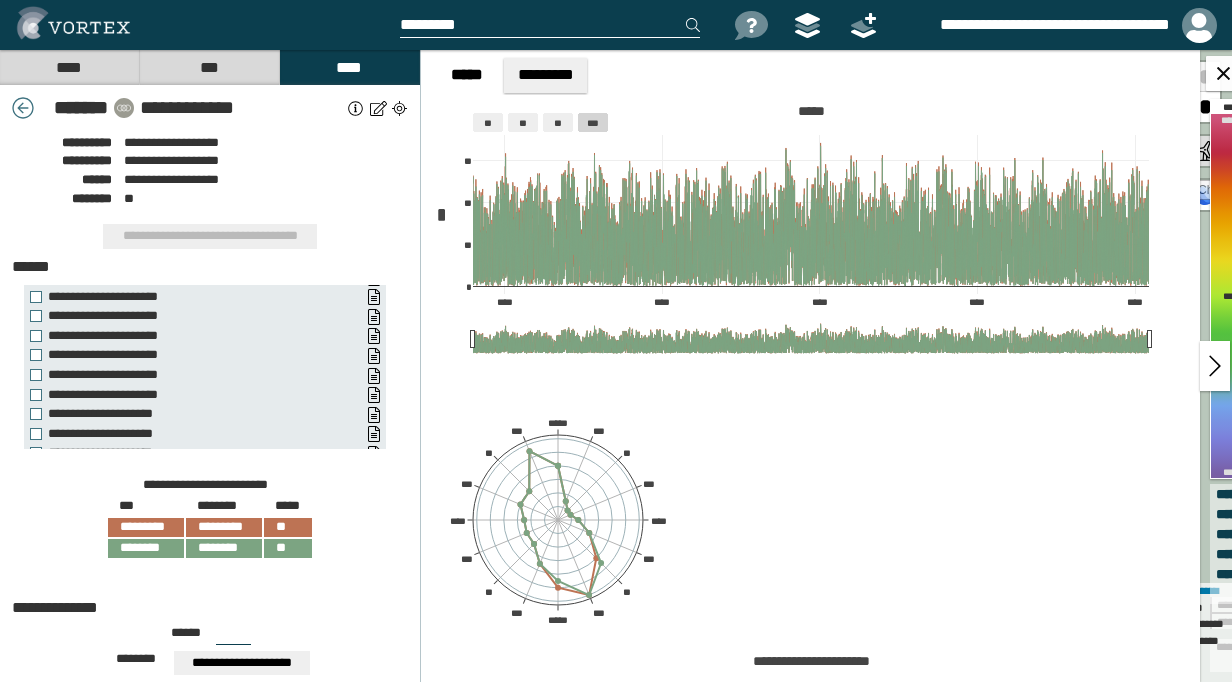 scroll, scrollTop: 0, scrollLeft: 0, axis: both 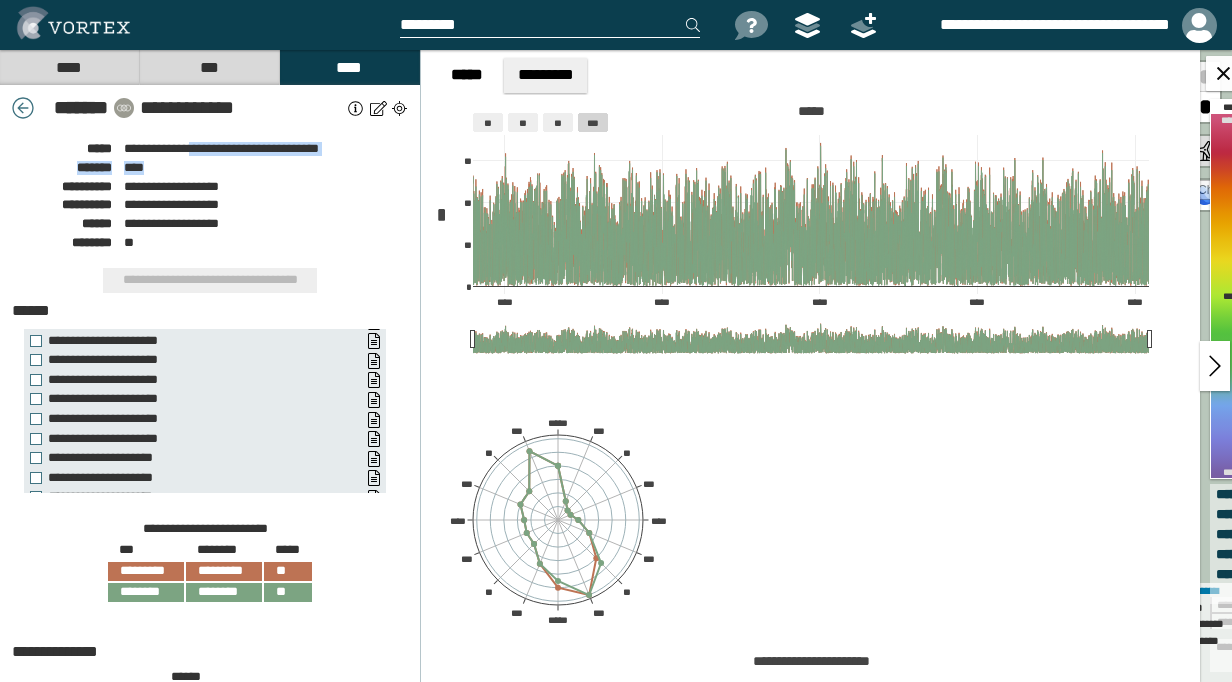 drag, startPoint x: 188, startPoint y: 148, endPoint x: 232, endPoint y: 159, distance: 45.35416 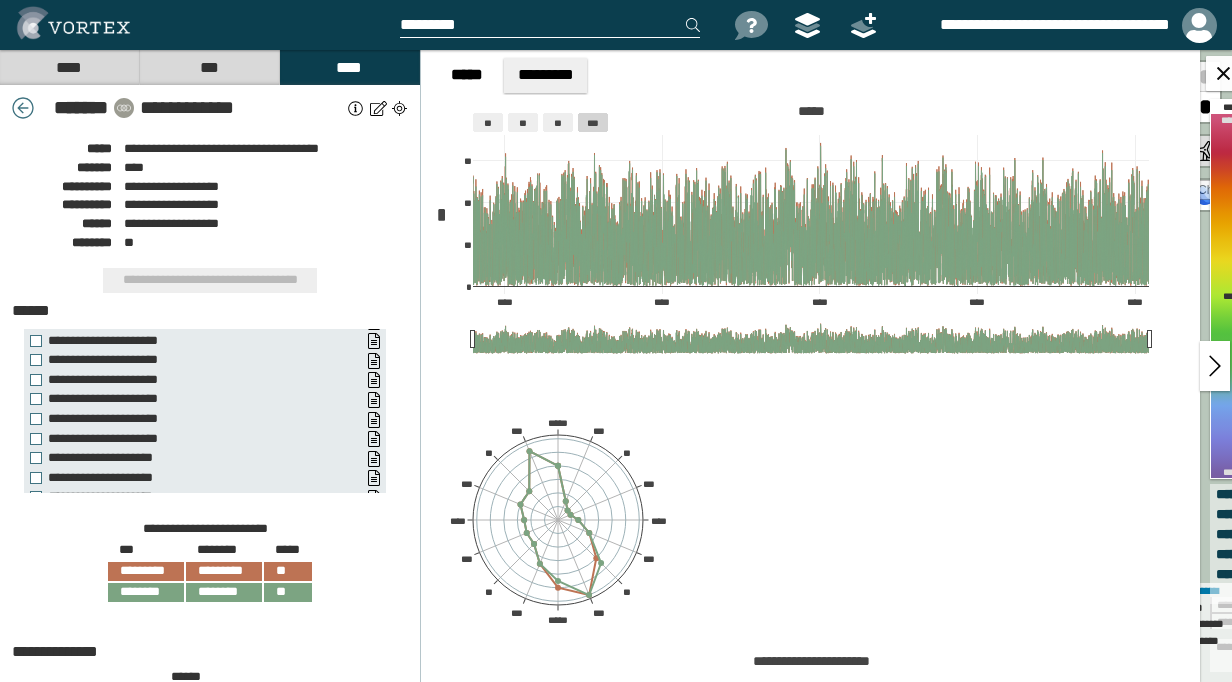 drag, startPoint x: 232, startPoint y: 159, endPoint x: 240, endPoint y: 180, distance: 22.472204 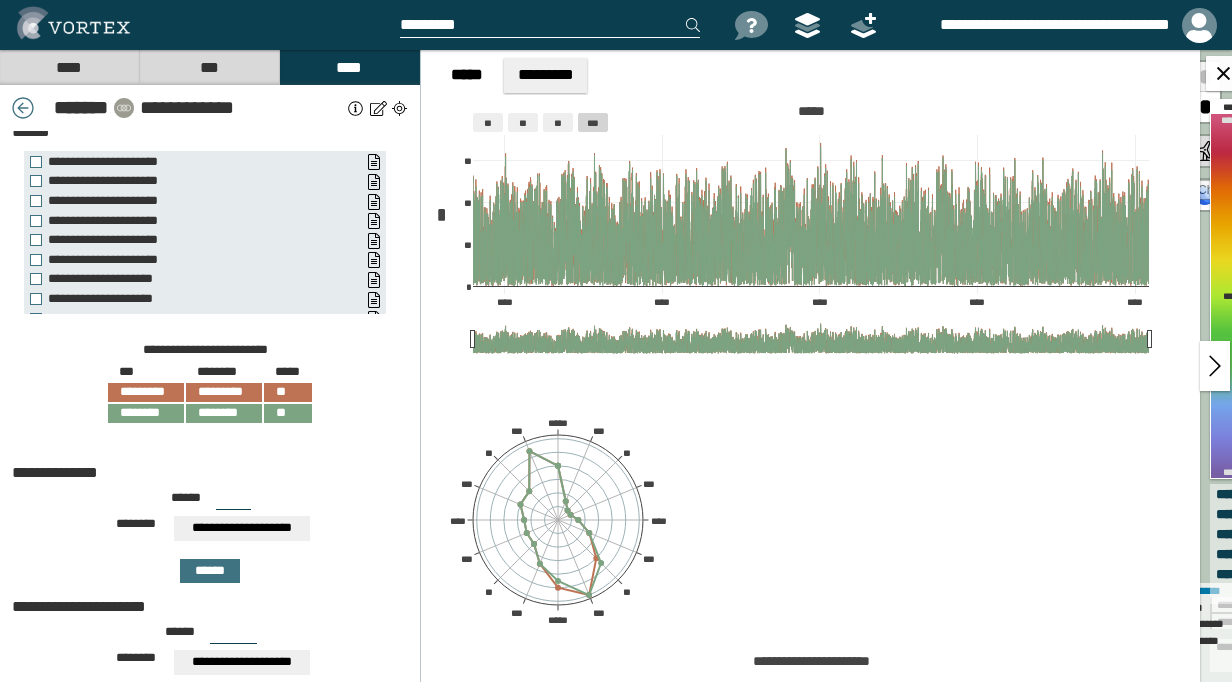 scroll, scrollTop: 0, scrollLeft: 0, axis: both 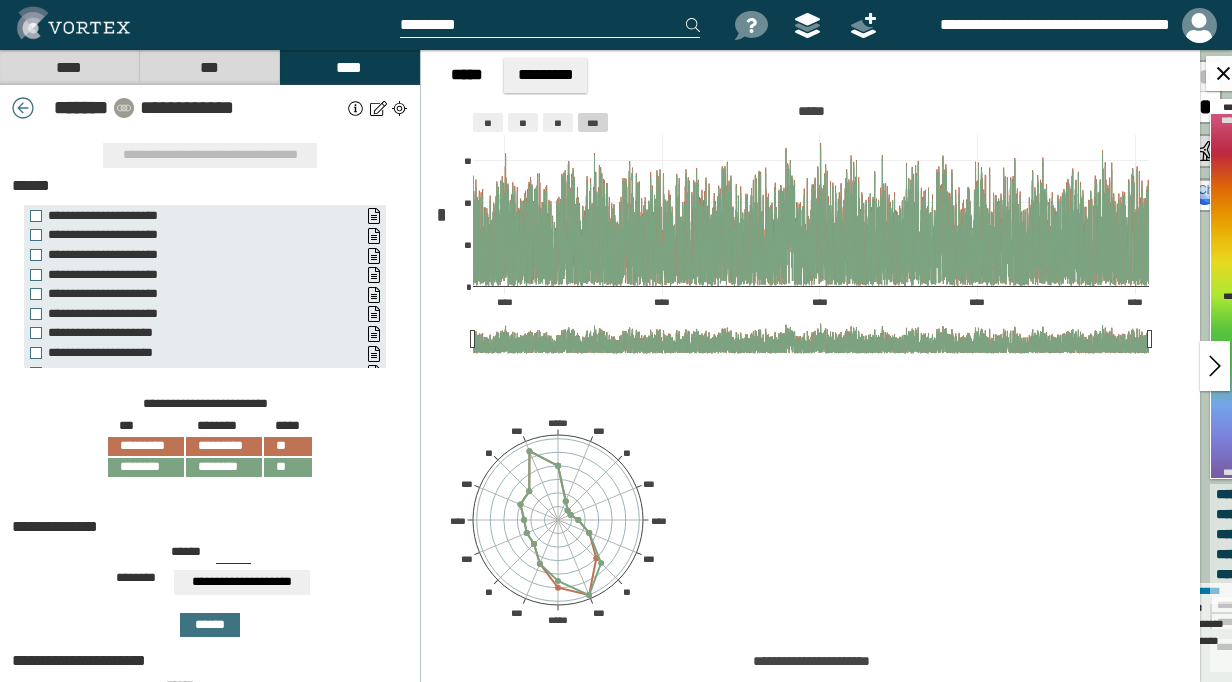 click at bounding box center [378, 108] 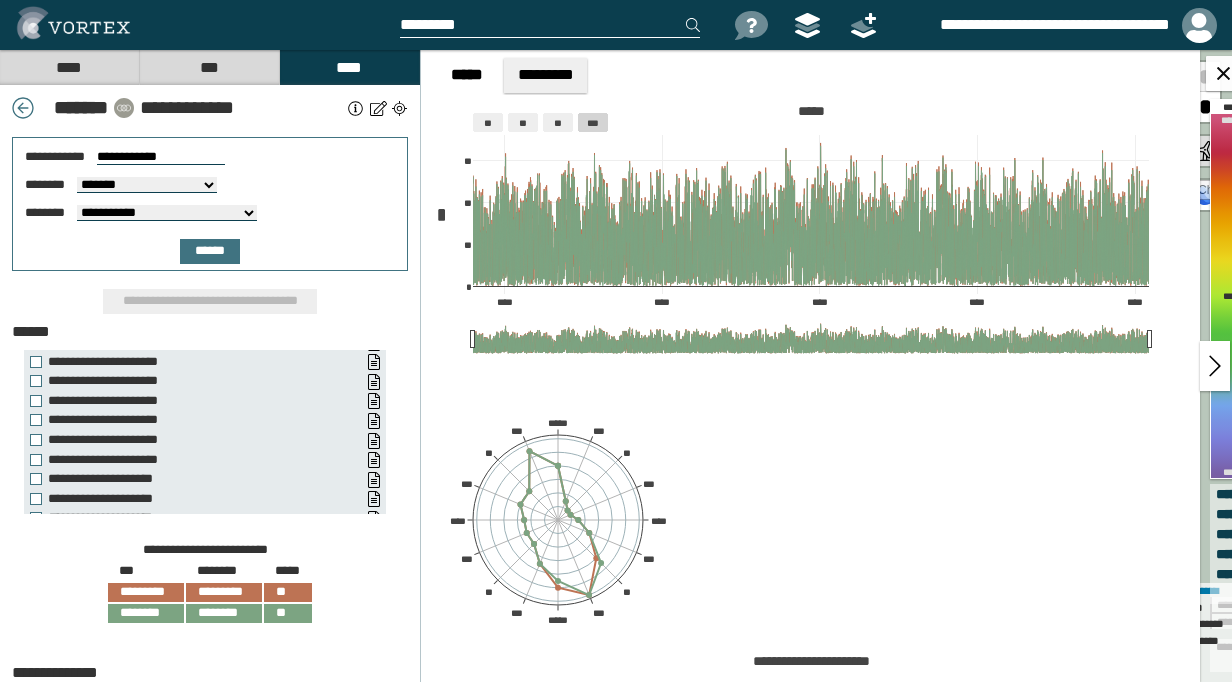 click at bounding box center [378, 108] 